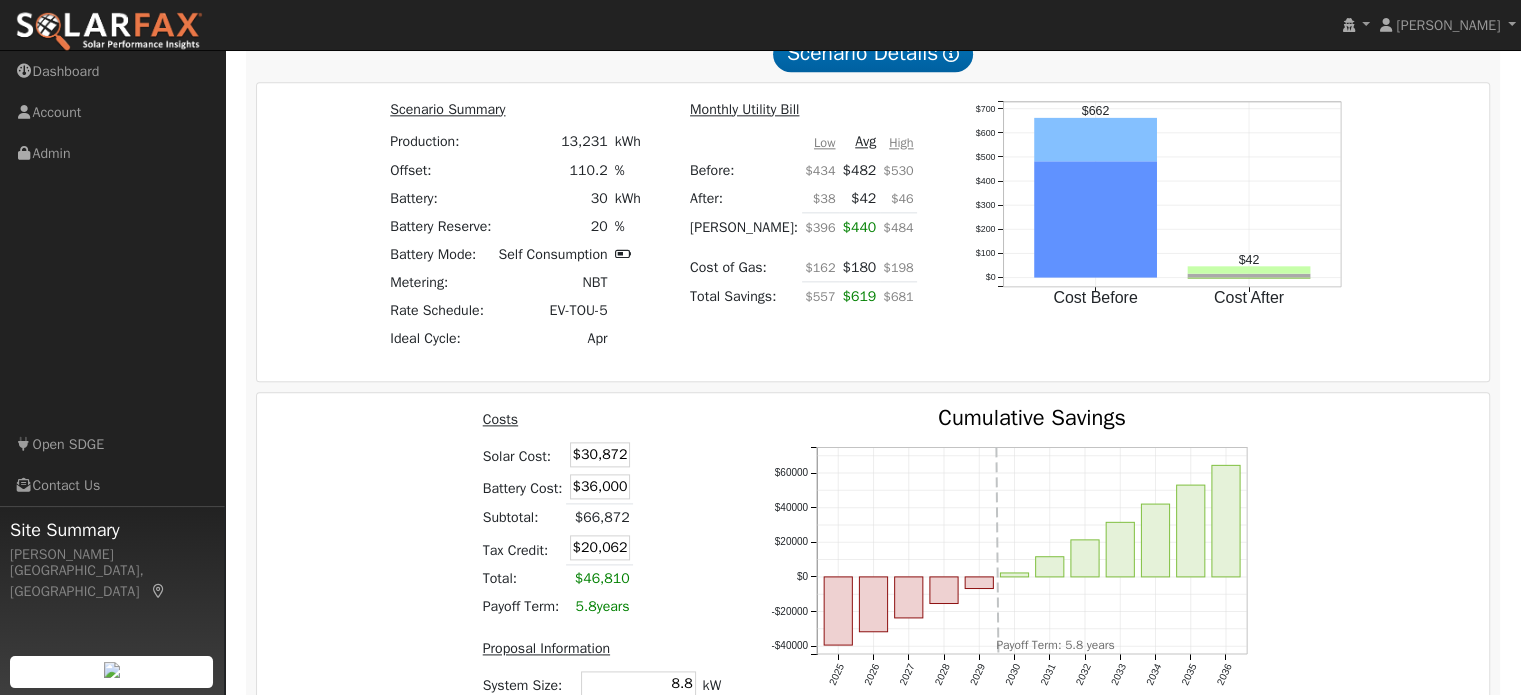 scroll, scrollTop: 2653, scrollLeft: 0, axis: vertical 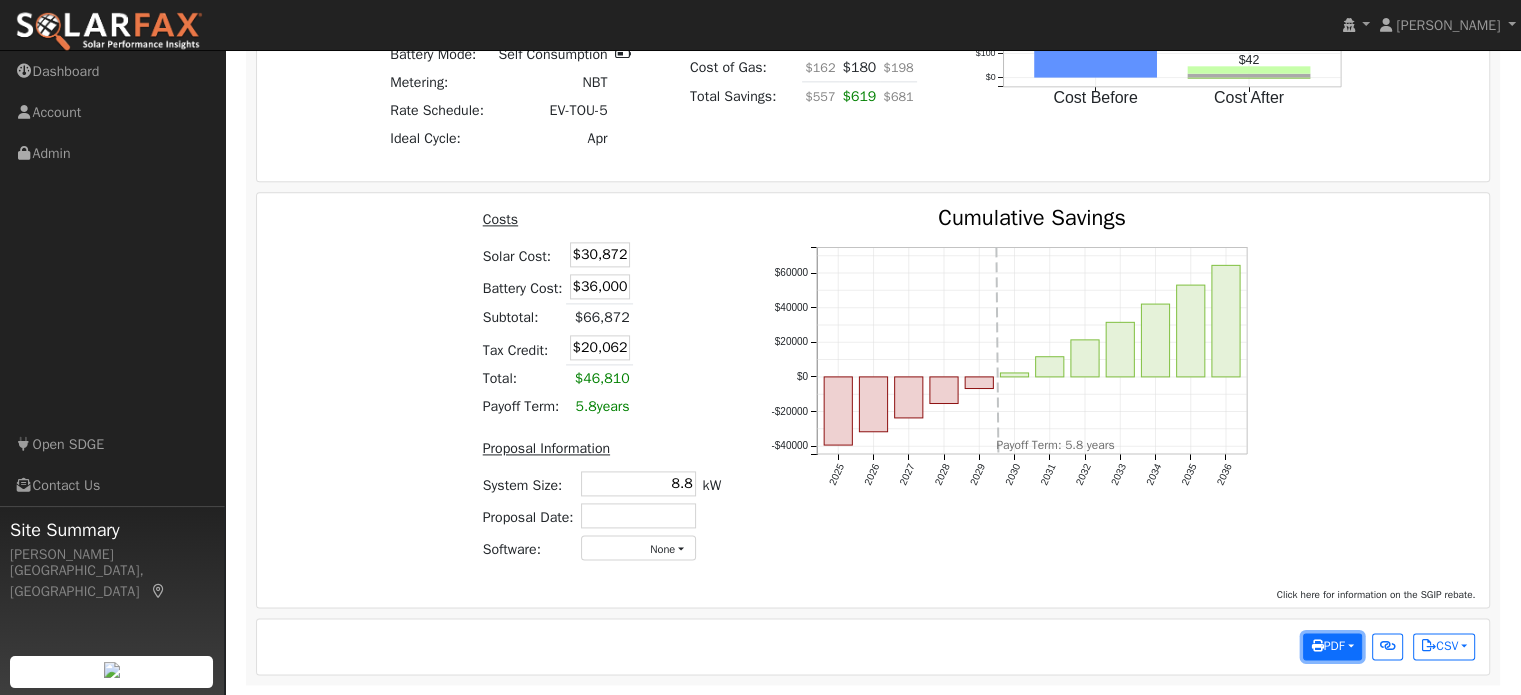 click on "PDF" at bounding box center (1327, 646) 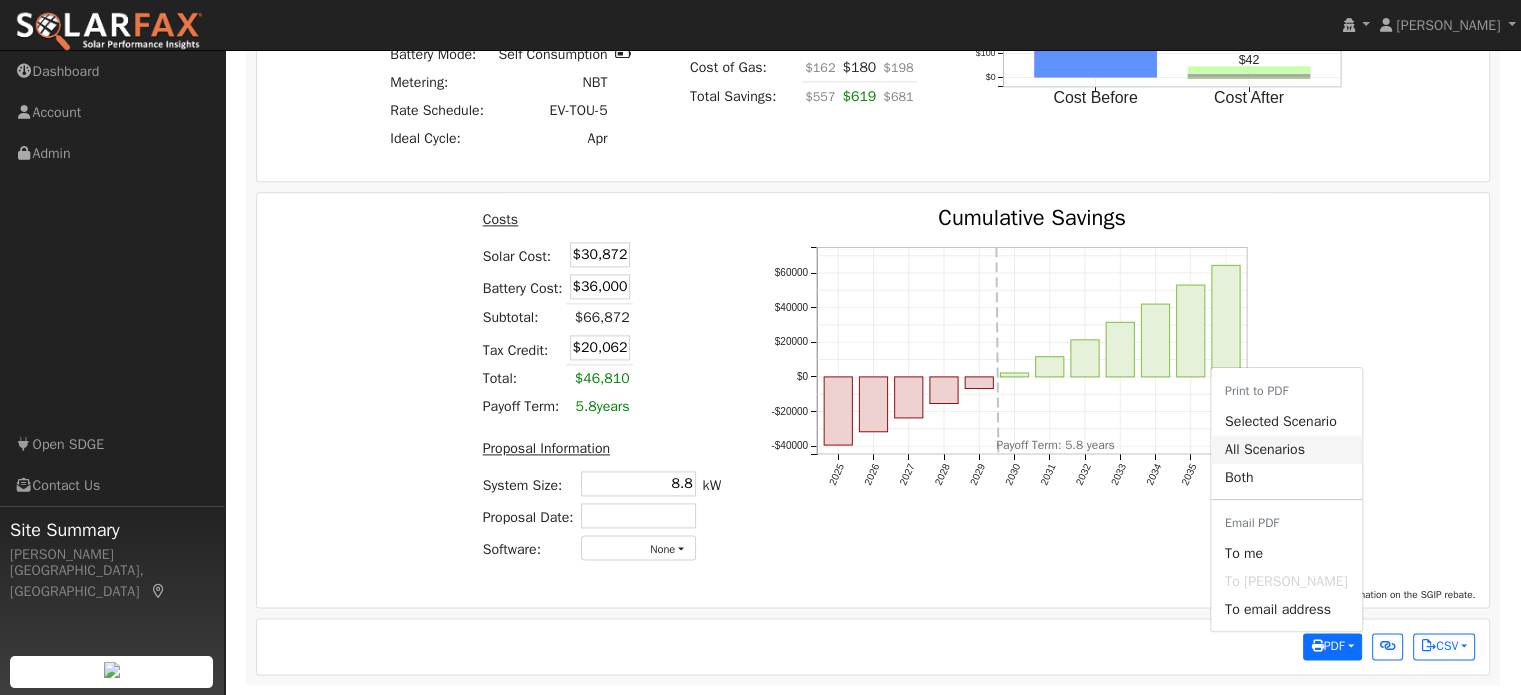 click on "All Scenarios" at bounding box center (1286, 449) 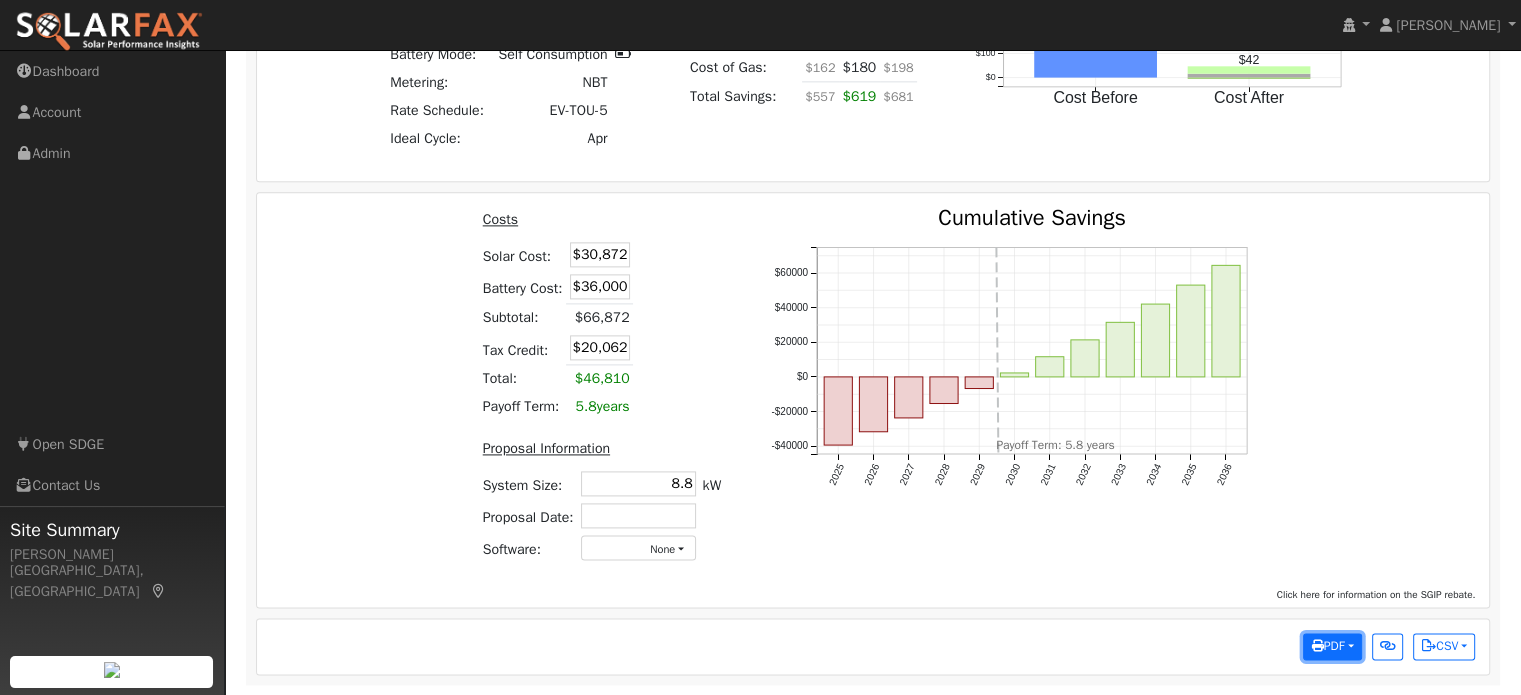 click on "PDF" at bounding box center [1332, 647] 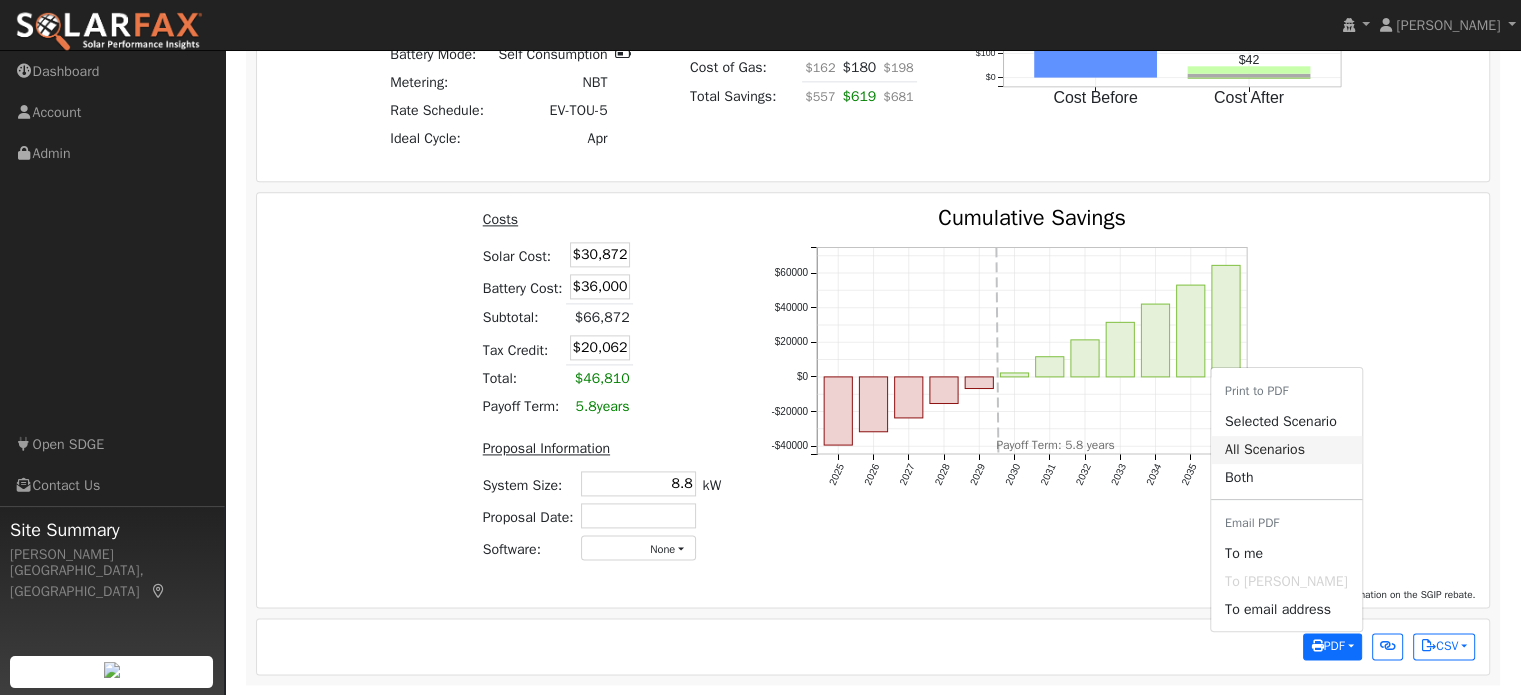 click on "All Scenarios" at bounding box center [1286, 449] 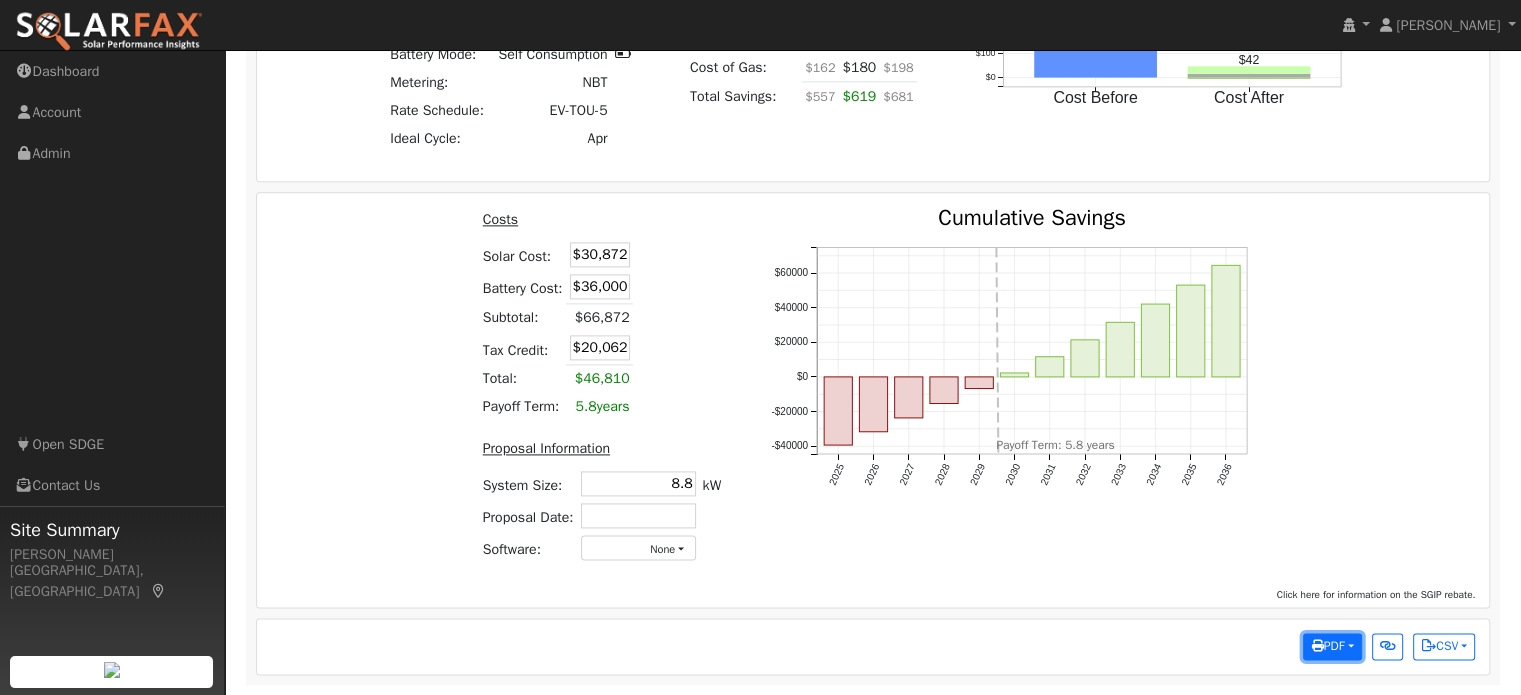 click on "PDF" at bounding box center [1327, 646] 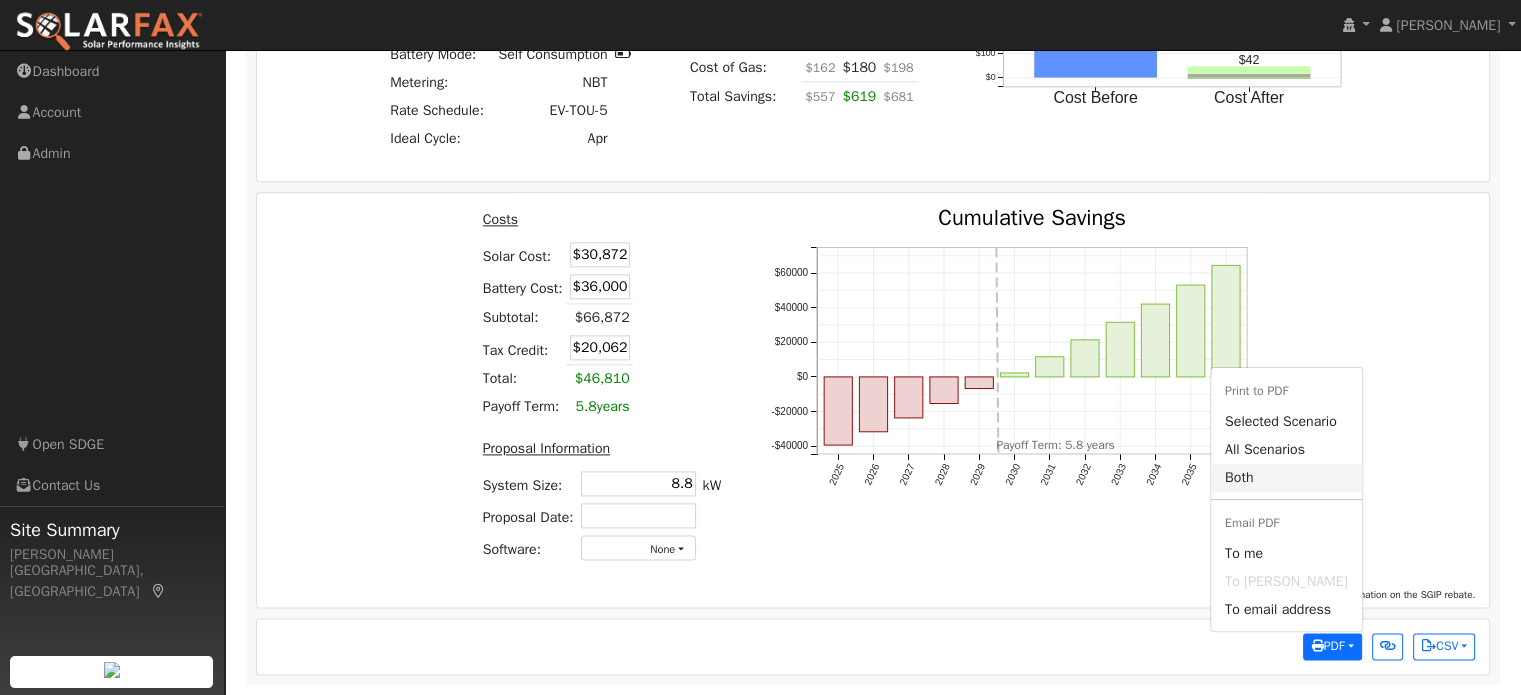 click on "Both" at bounding box center (1286, 478) 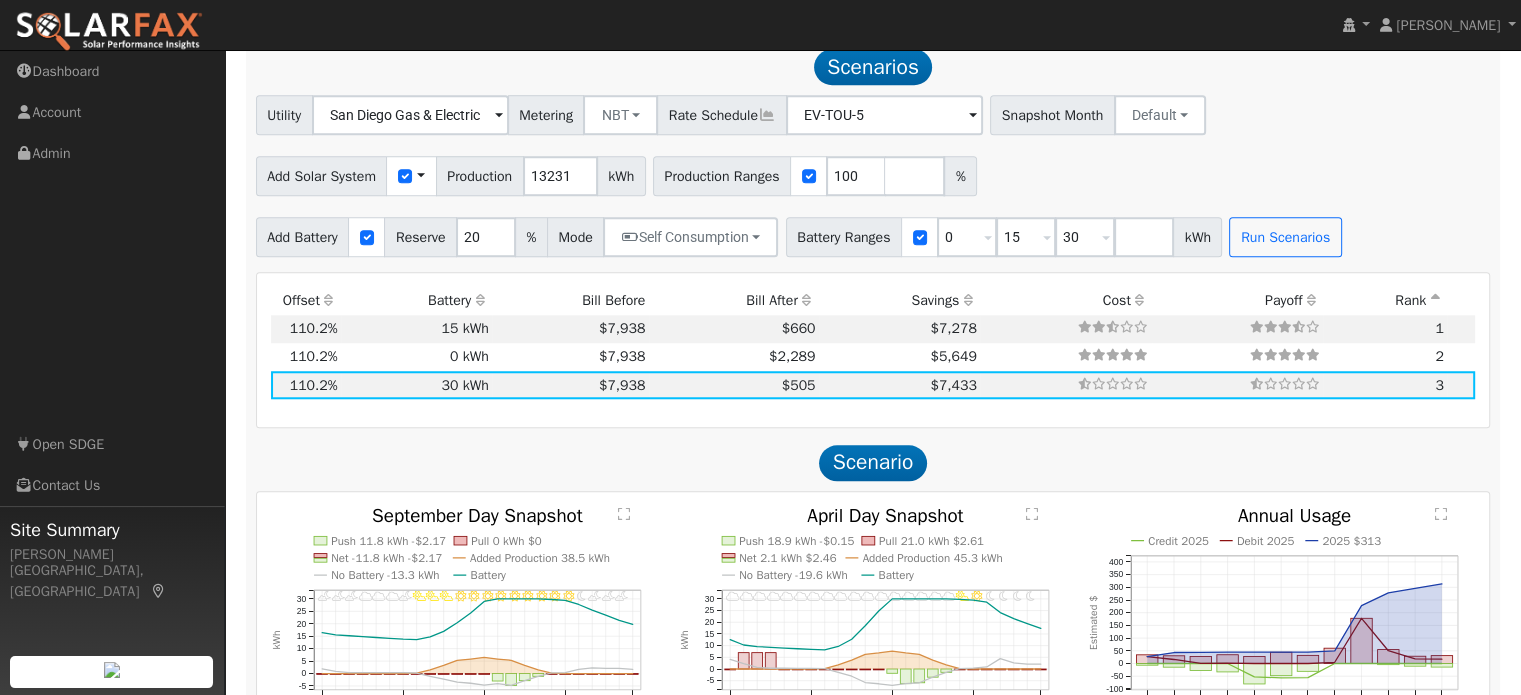 scroll, scrollTop: 1700, scrollLeft: 0, axis: vertical 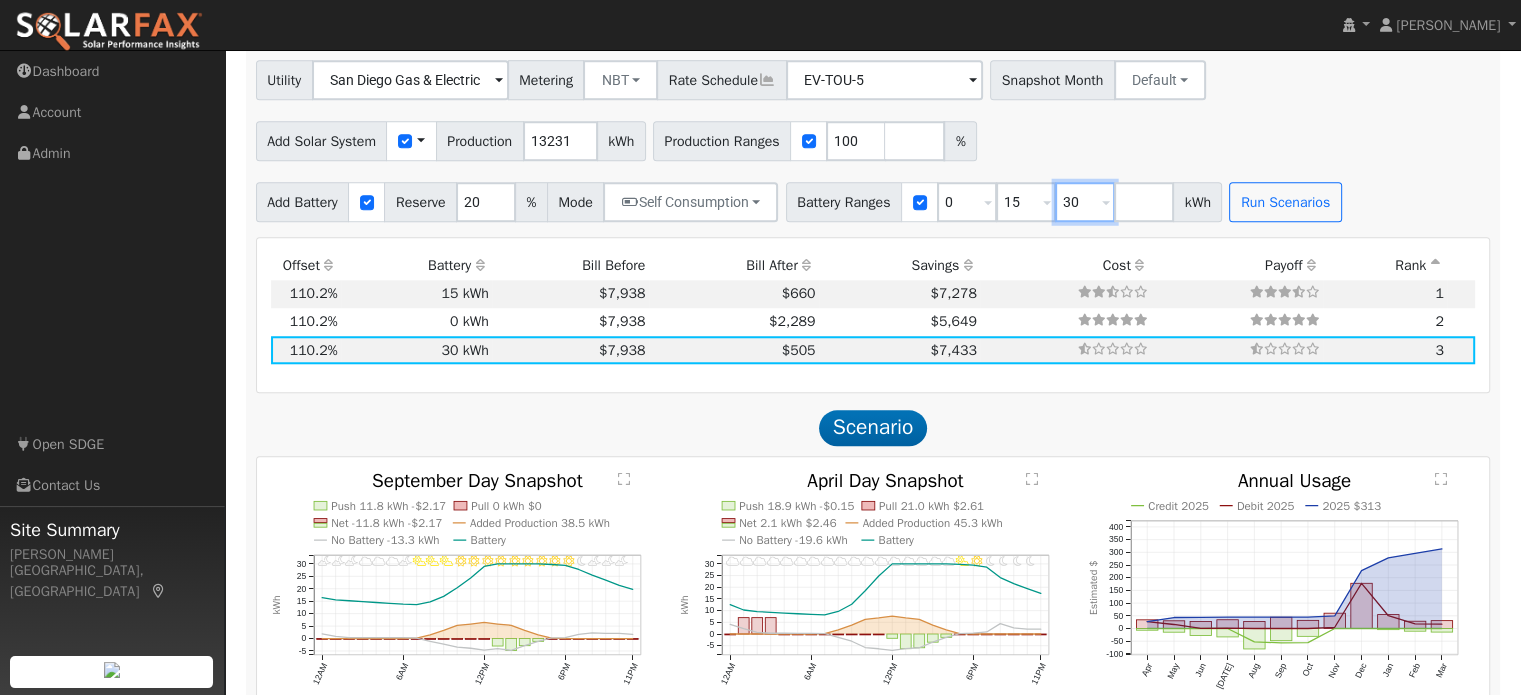 click on "30" at bounding box center [1085, 202] 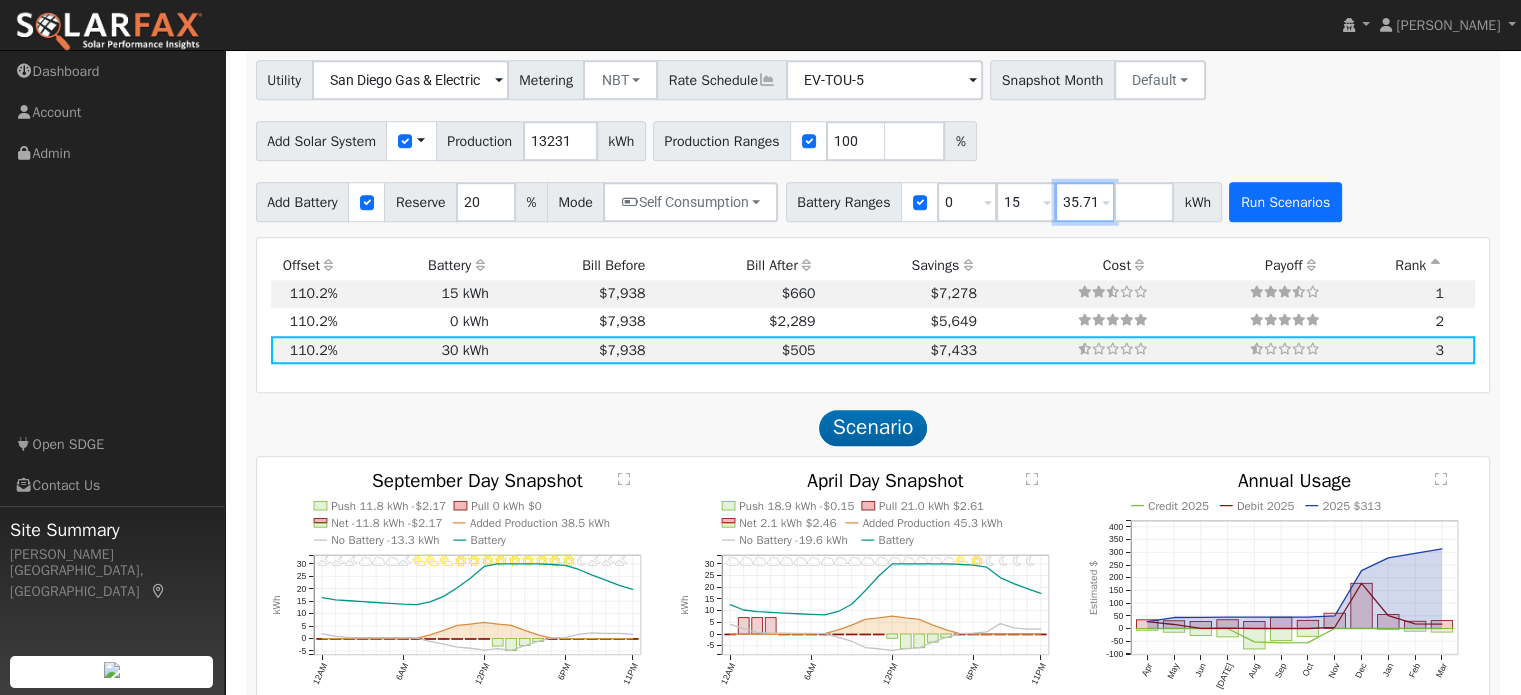 type on "35.71" 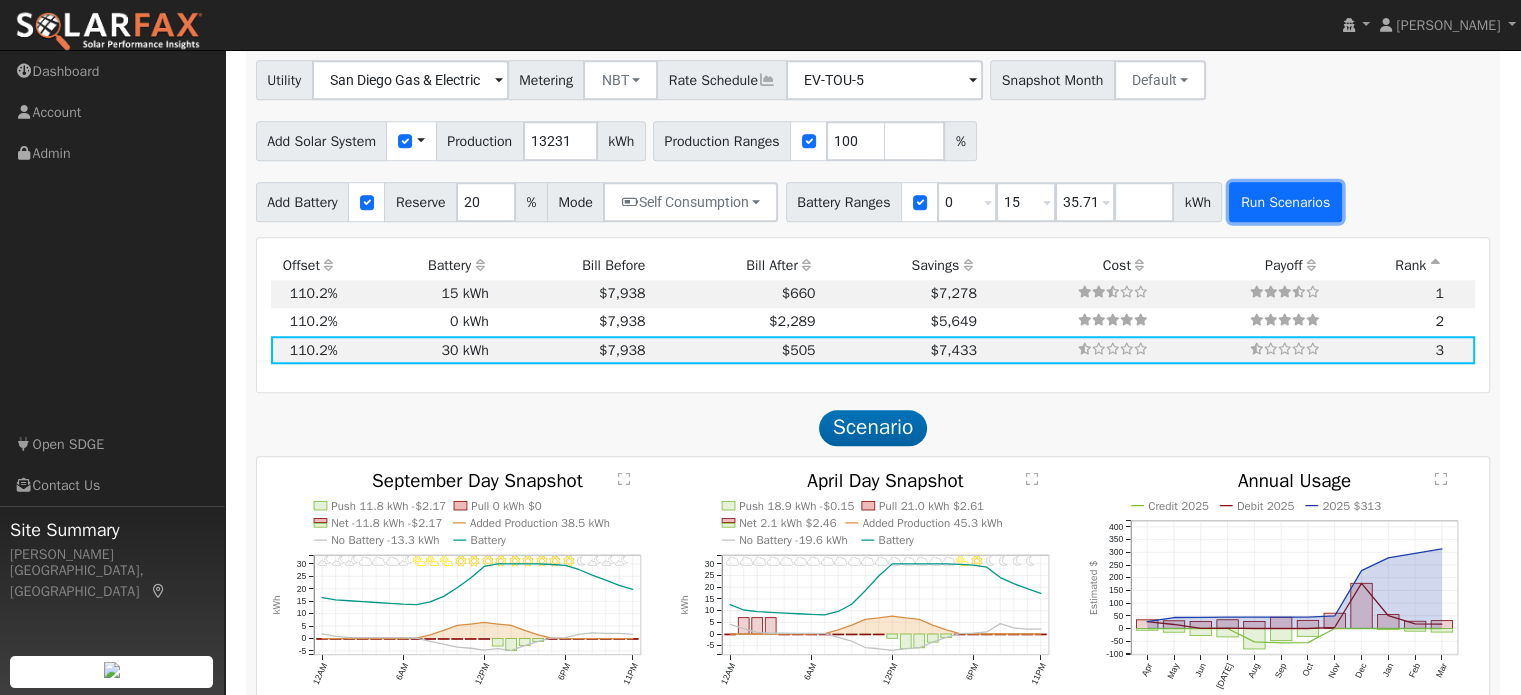 click on "Run Scenarios" at bounding box center (1285, 202) 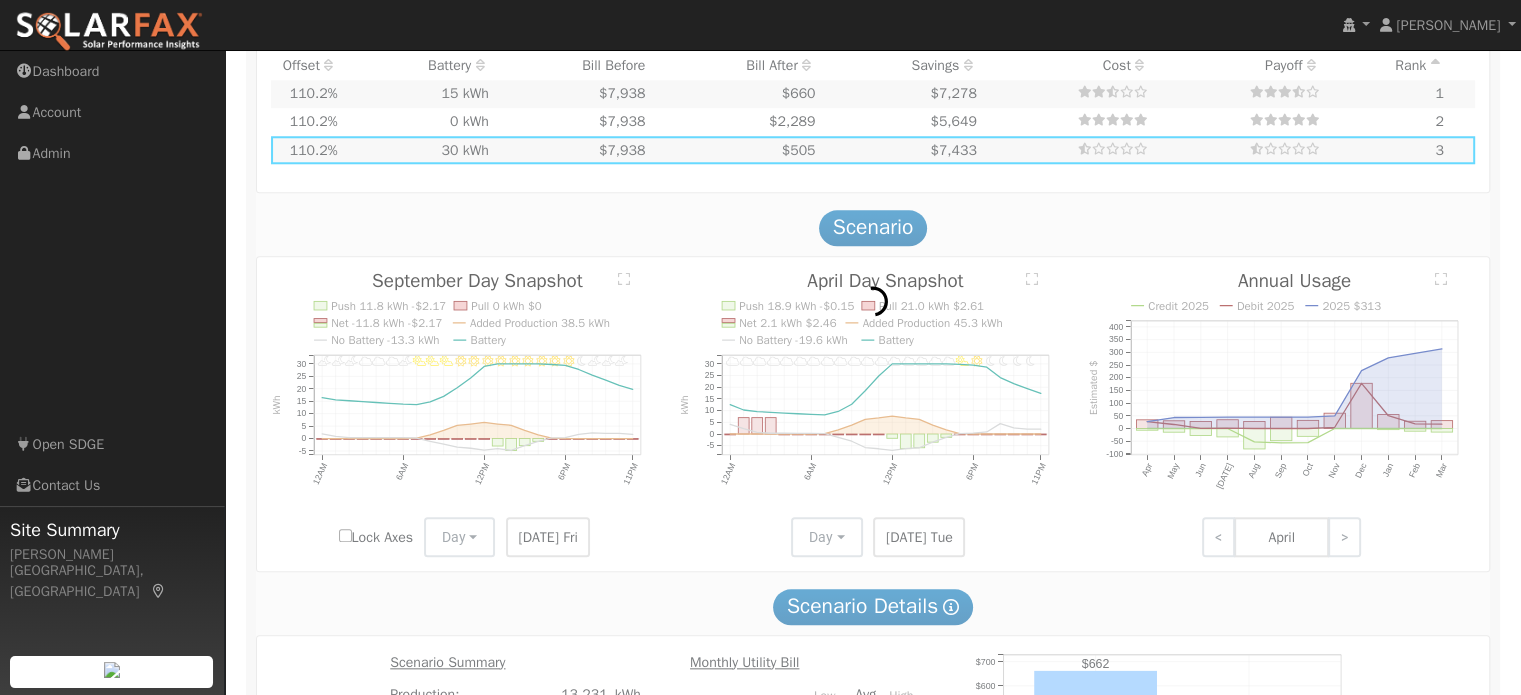 type on "$18,000" 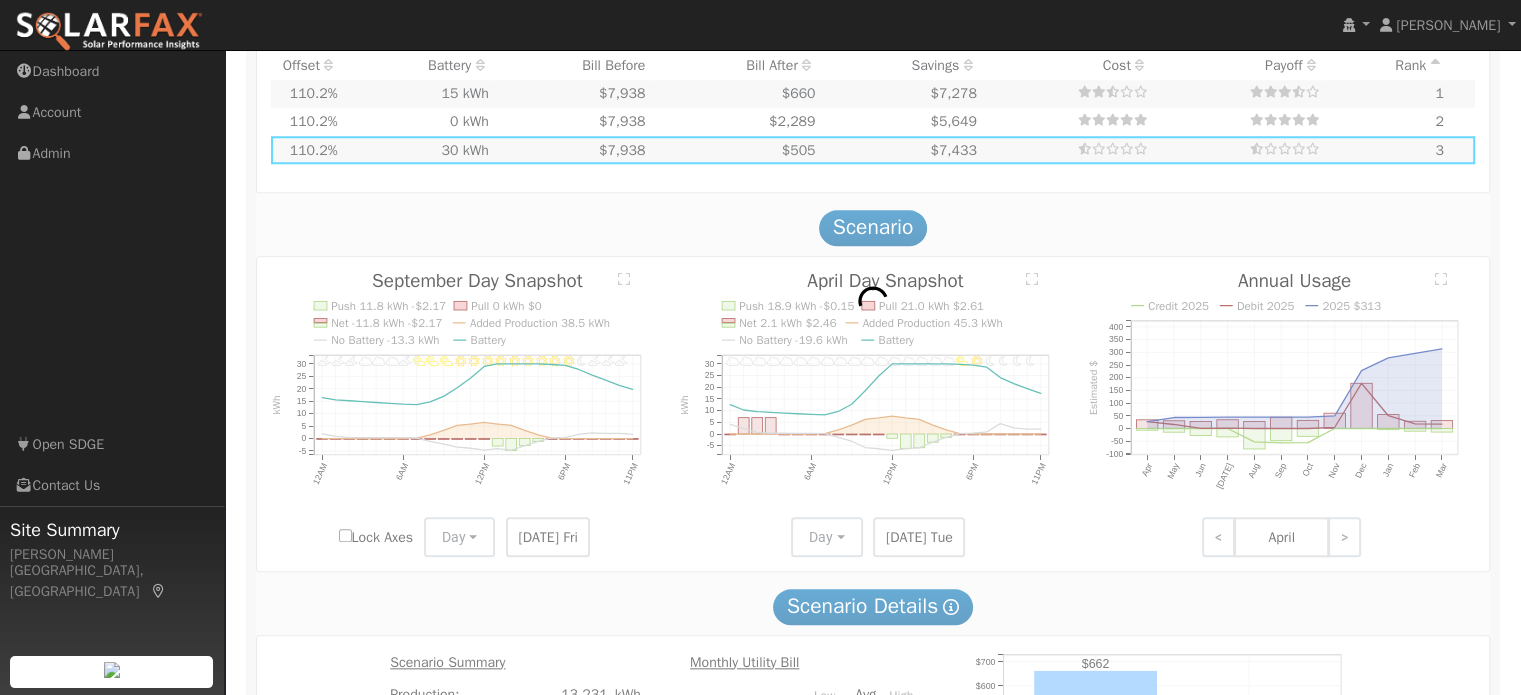 type on "$14,662" 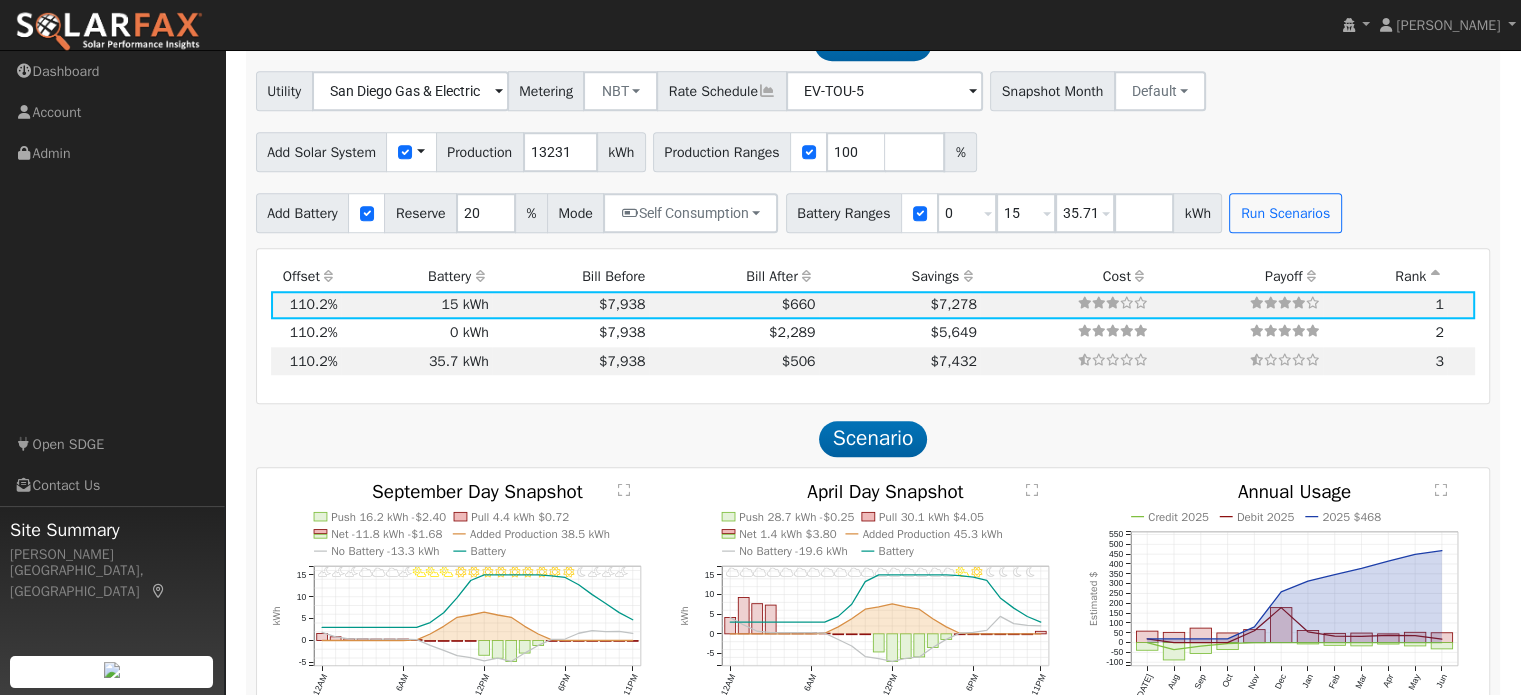 scroll, scrollTop: 1657, scrollLeft: 0, axis: vertical 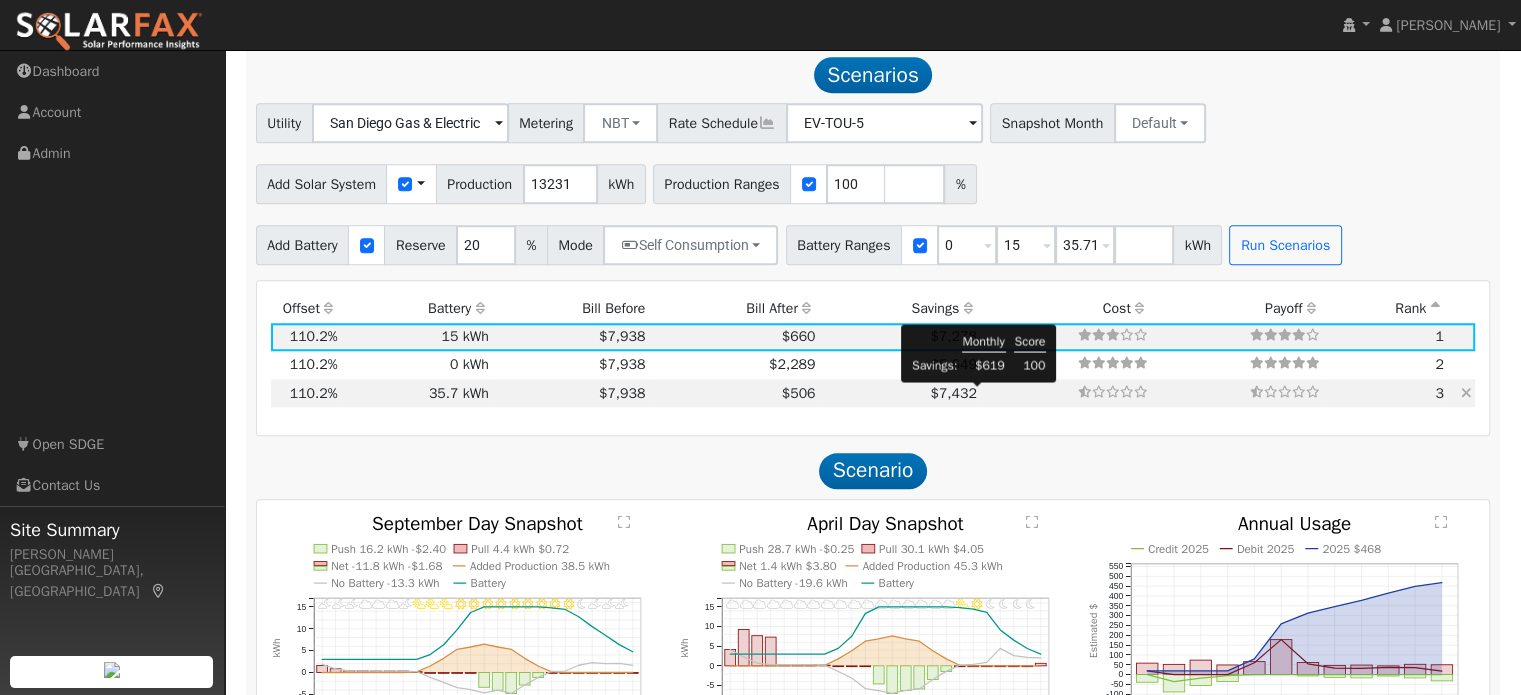 click on "$7,432" at bounding box center [953, 393] 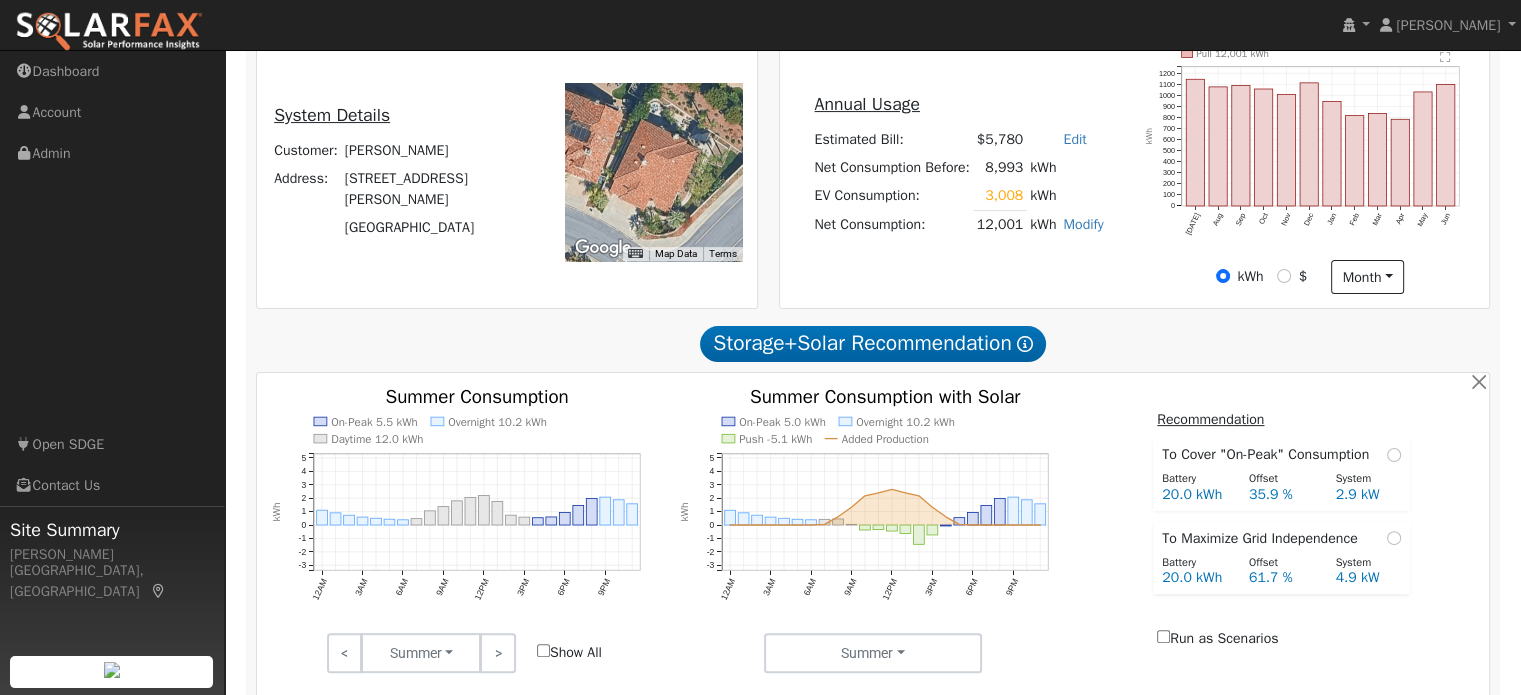 scroll, scrollTop: 657, scrollLeft: 0, axis: vertical 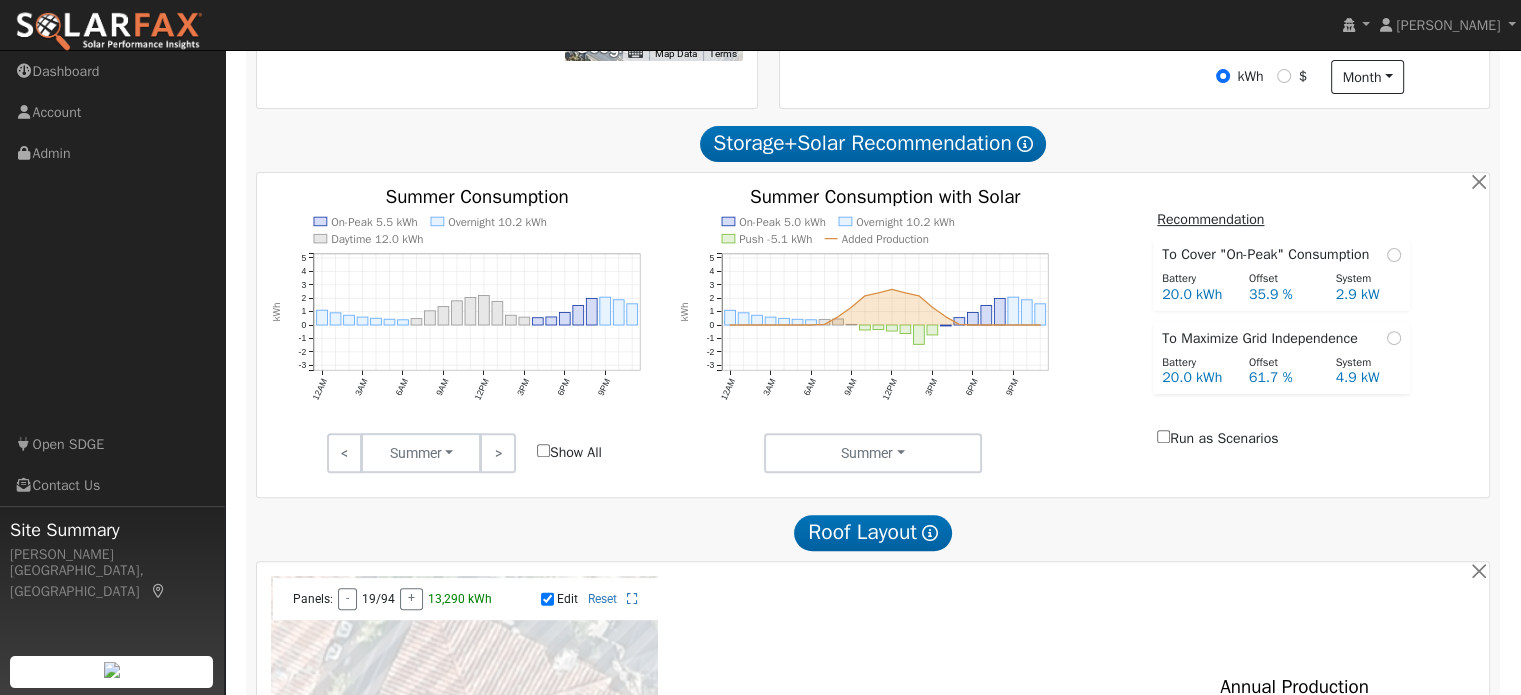 click on "Run as Scenarios" at bounding box center (1163, 436) 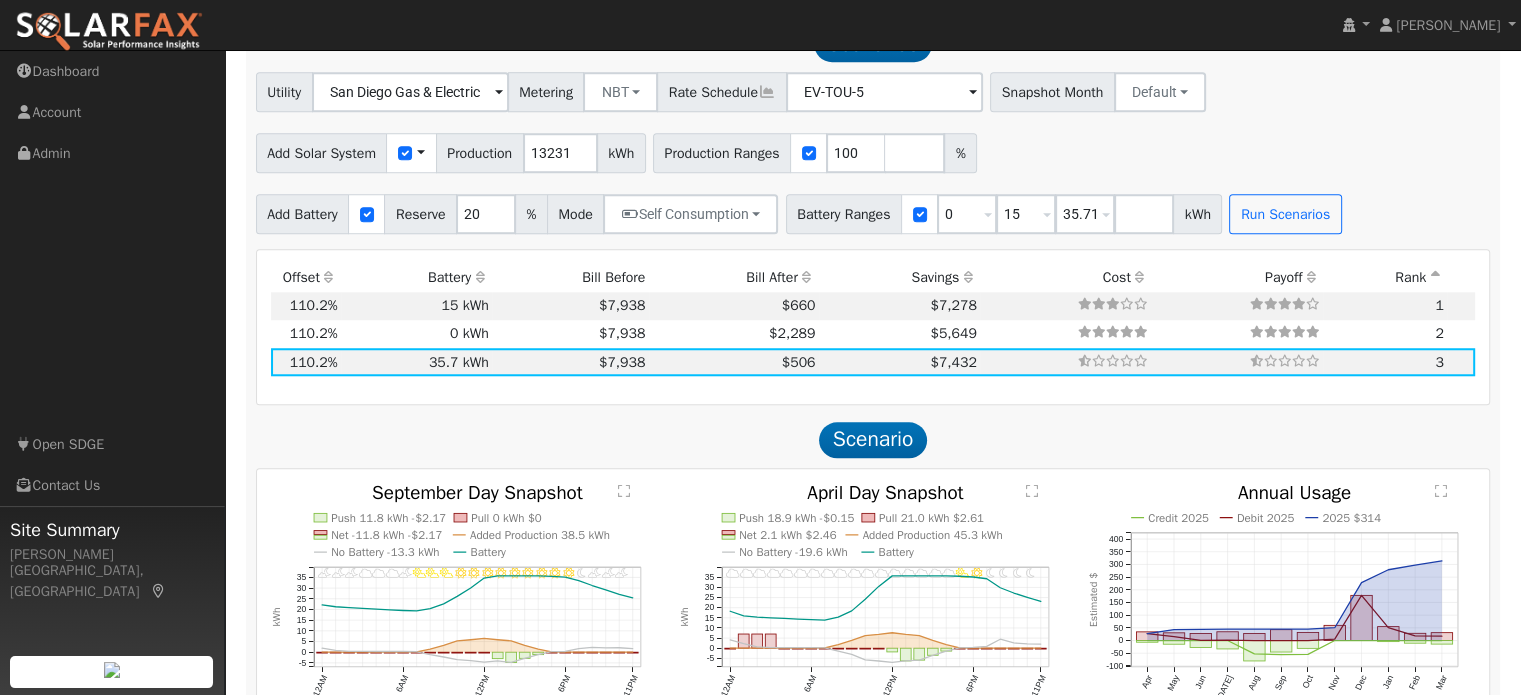 scroll, scrollTop: 1657, scrollLeft: 0, axis: vertical 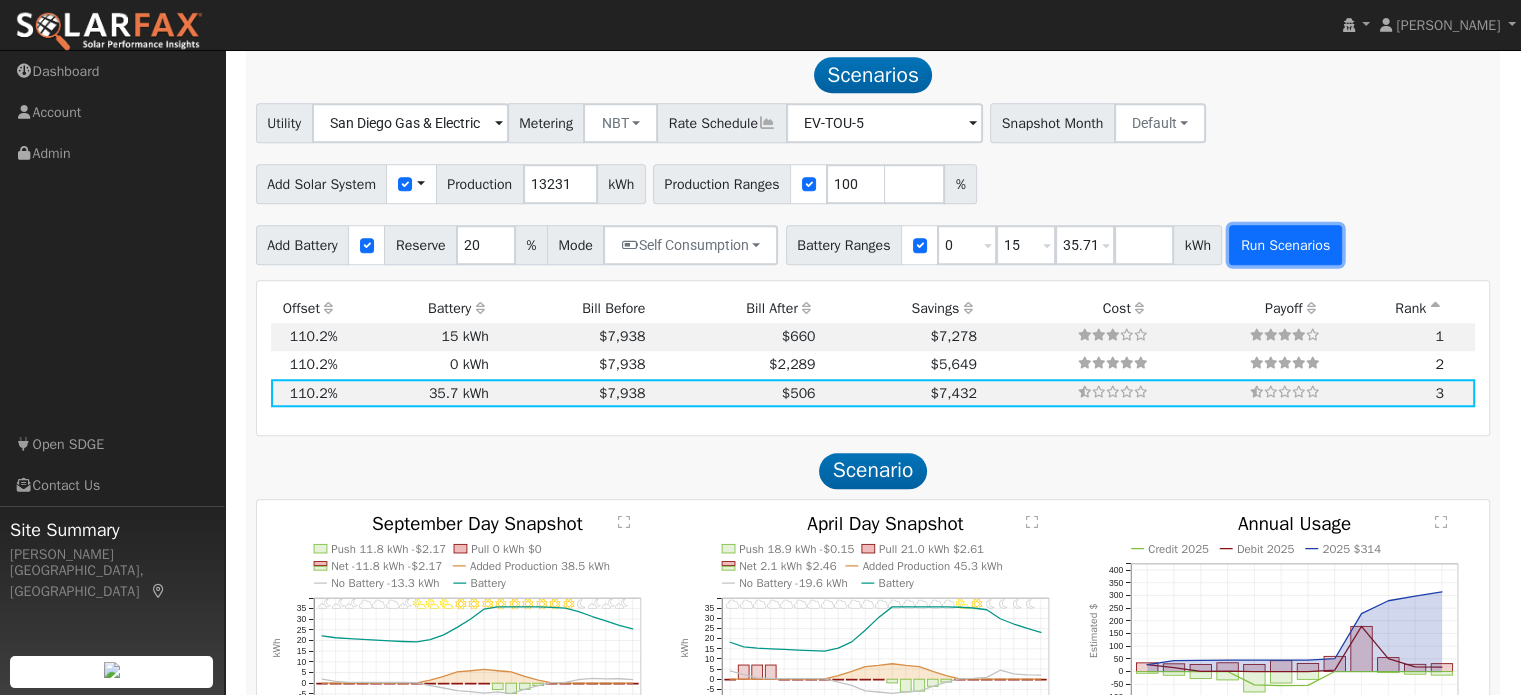 click on "Run Scenarios" at bounding box center (1285, 245) 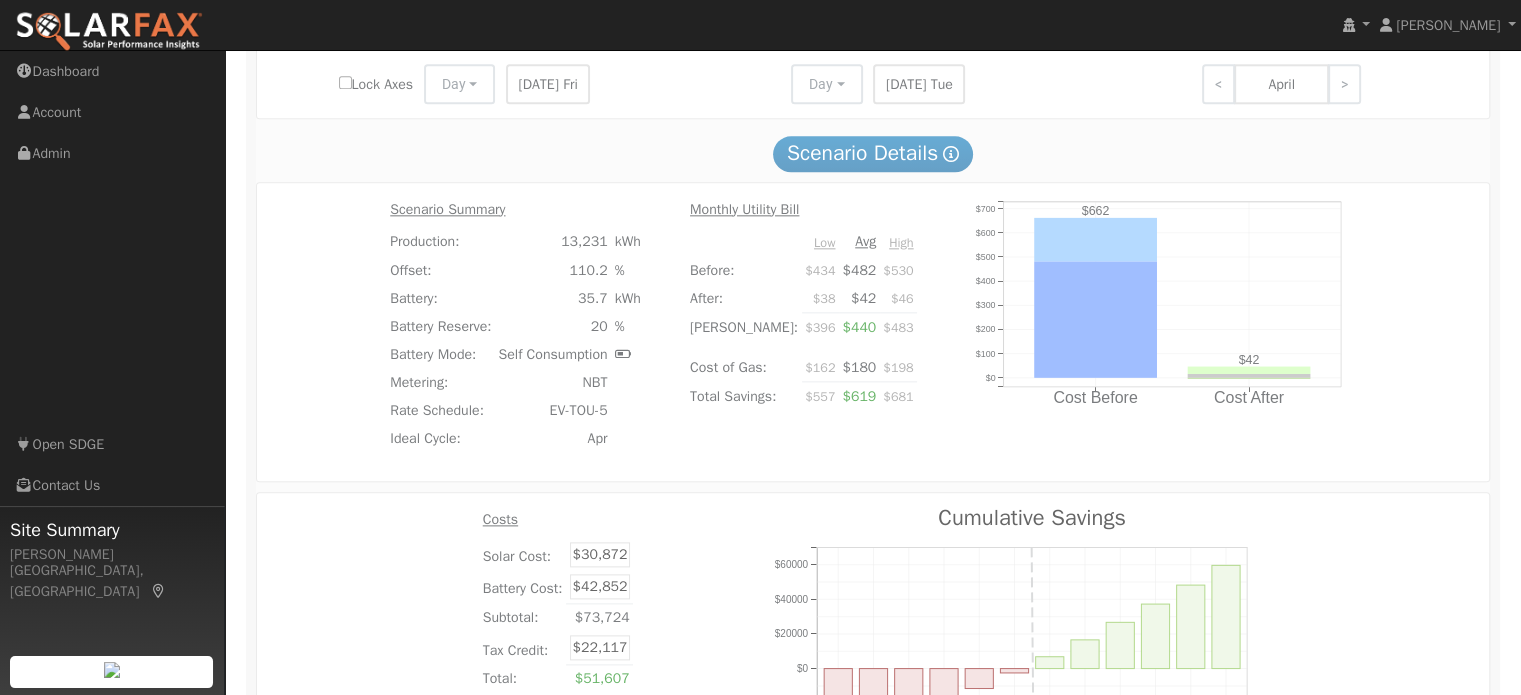 scroll, scrollTop: 2453, scrollLeft: 0, axis: vertical 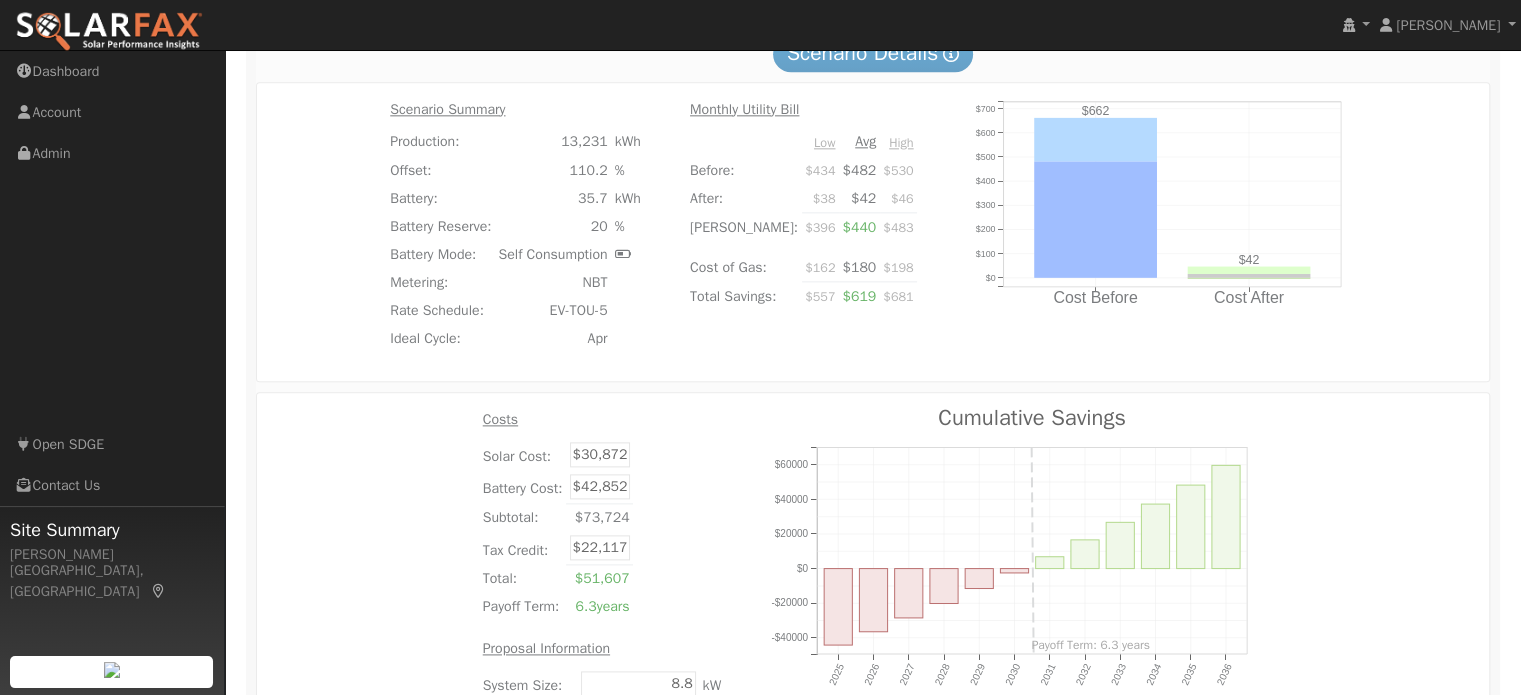 type on "$18,000" 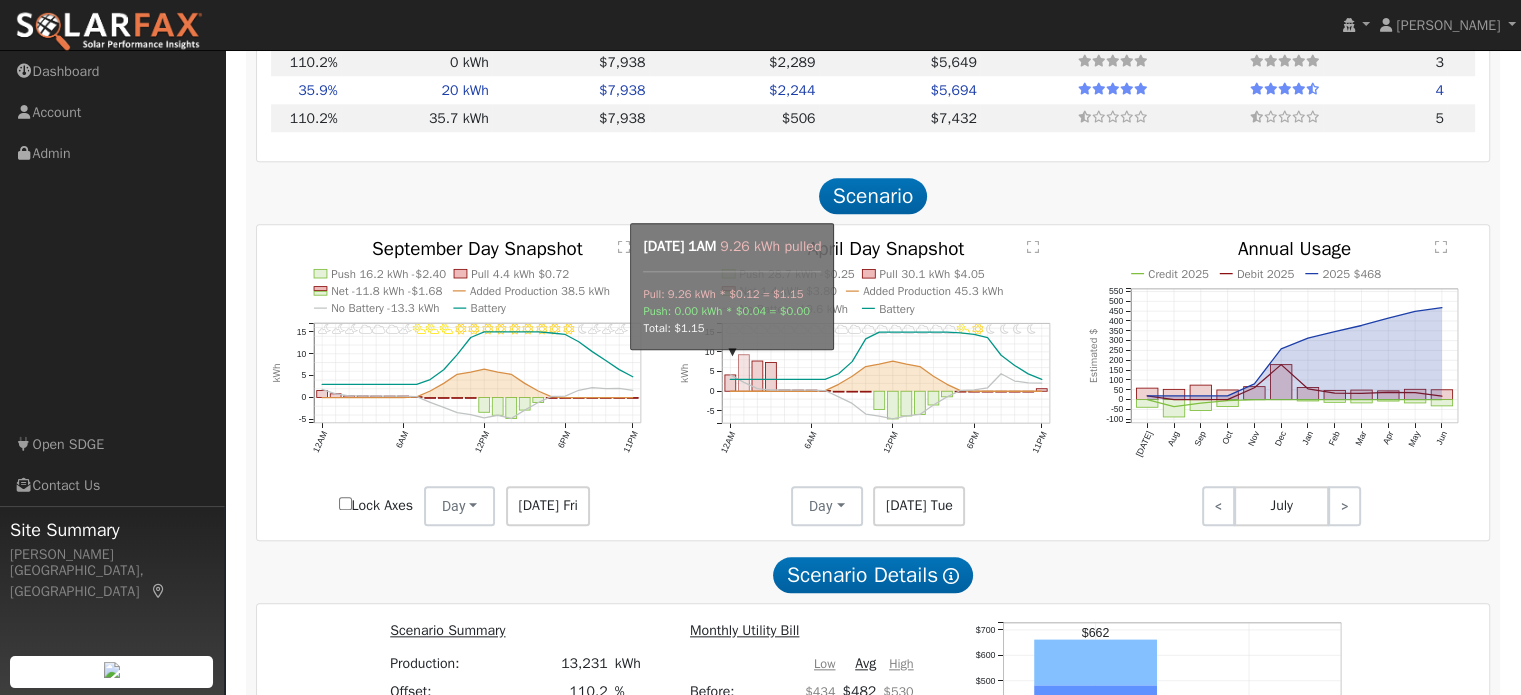 scroll, scrollTop: 1957, scrollLeft: 0, axis: vertical 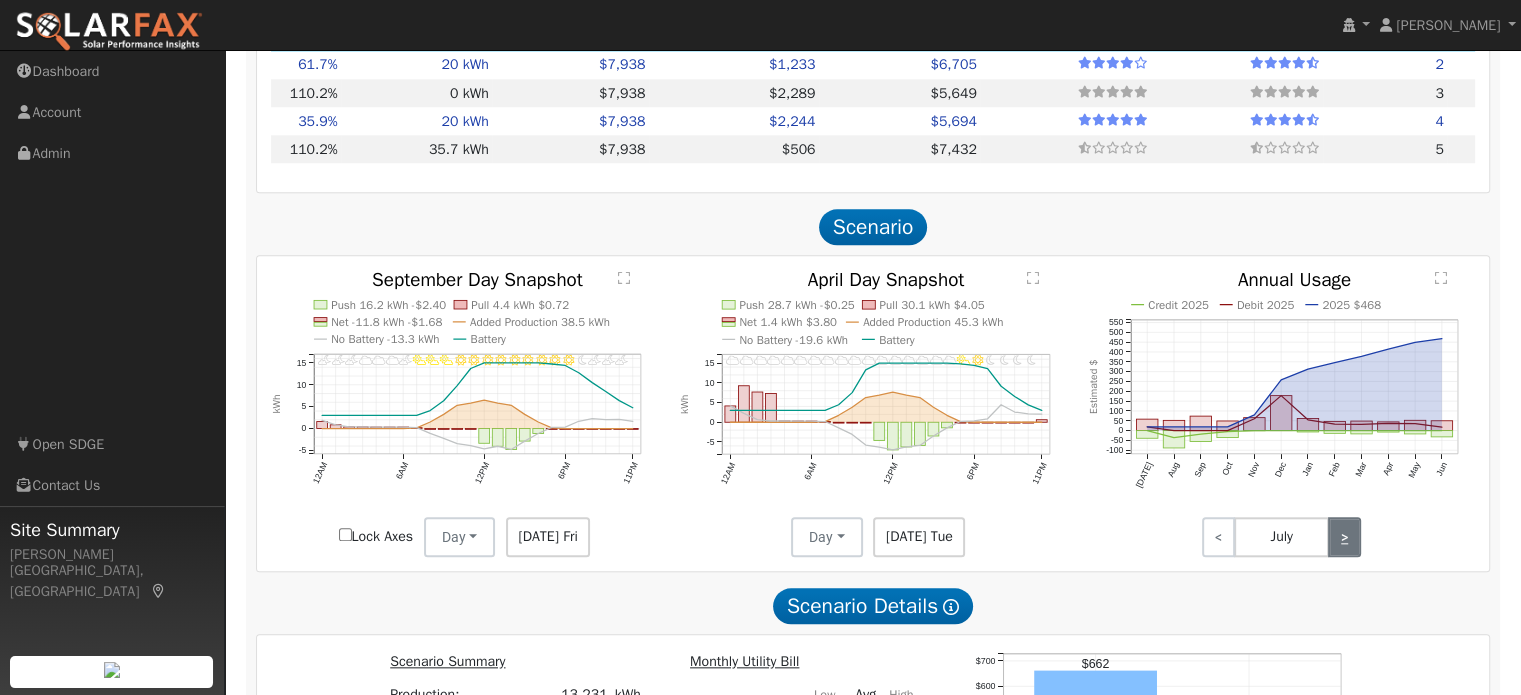 click on ">" at bounding box center (1344, 537) 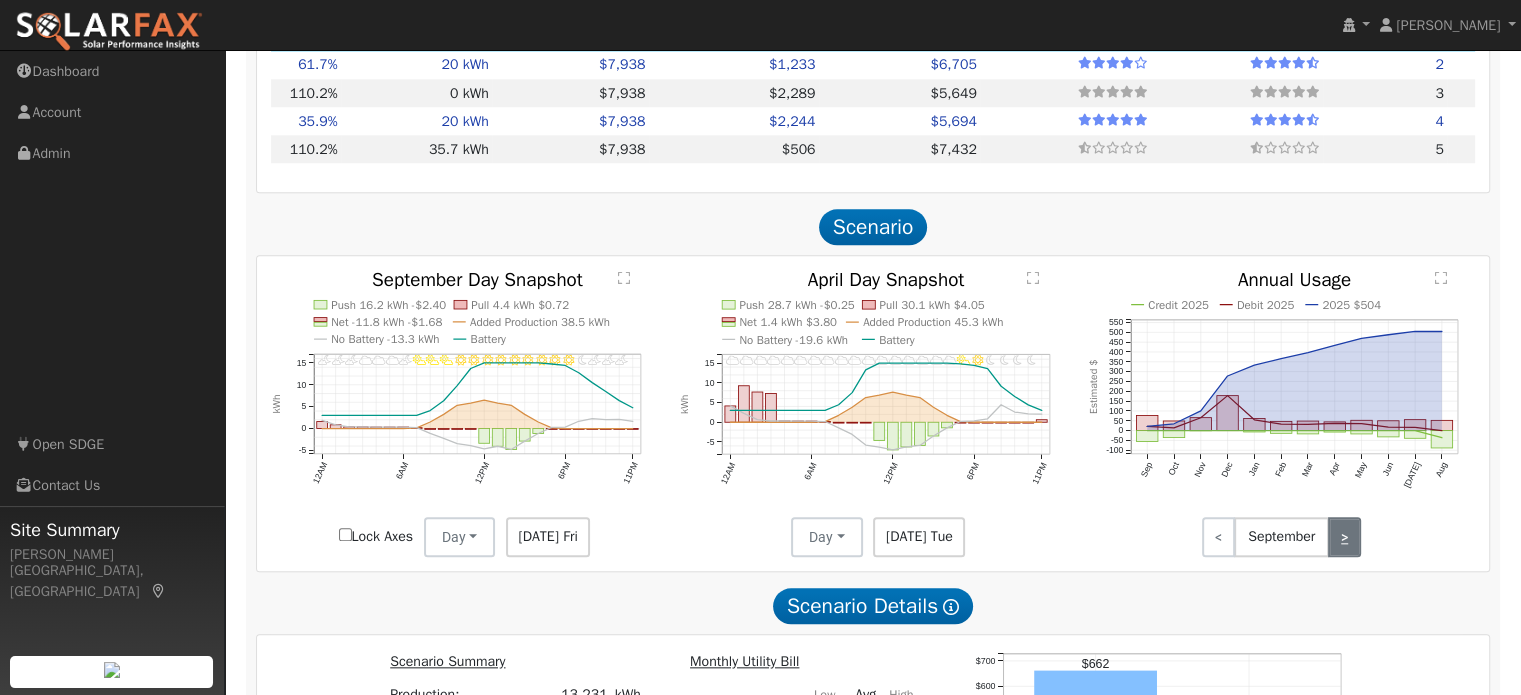 click on ">" at bounding box center (1344, 537) 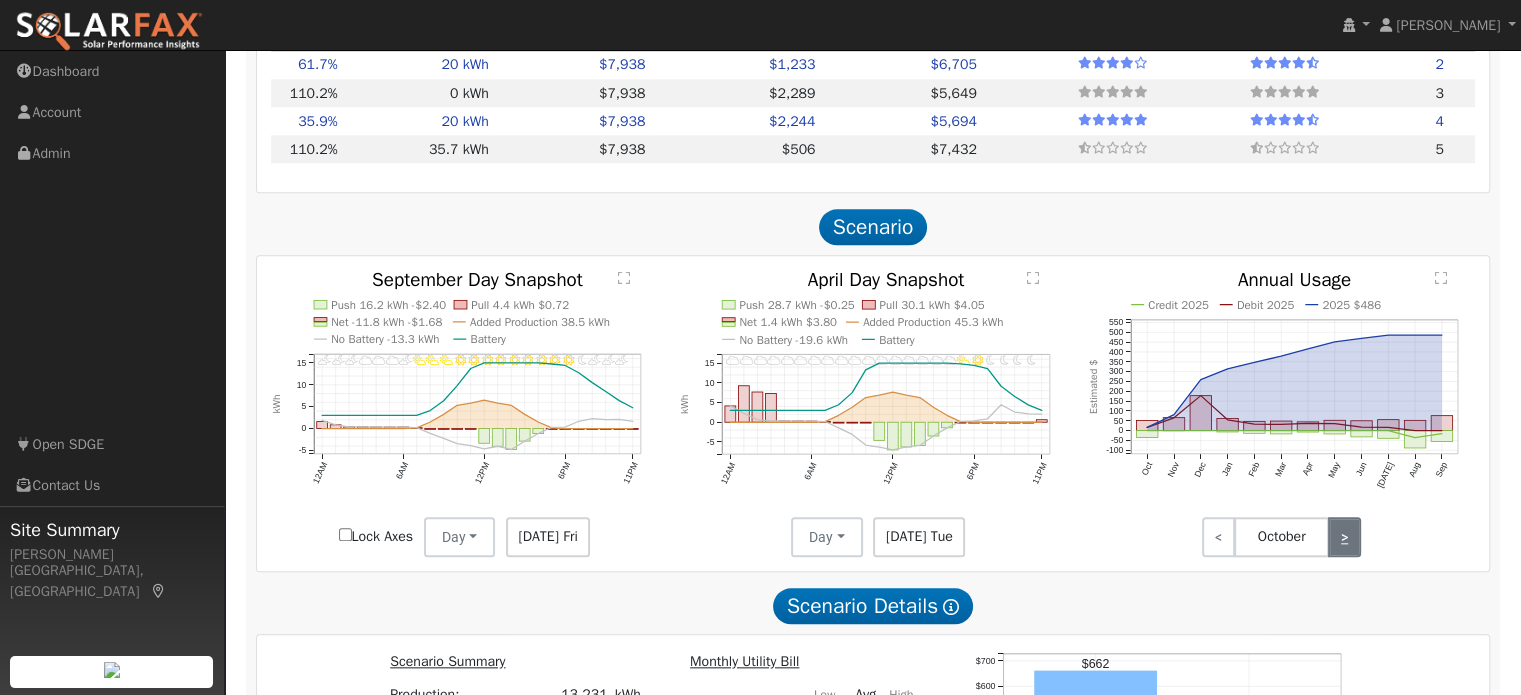 click on ">" at bounding box center (1344, 537) 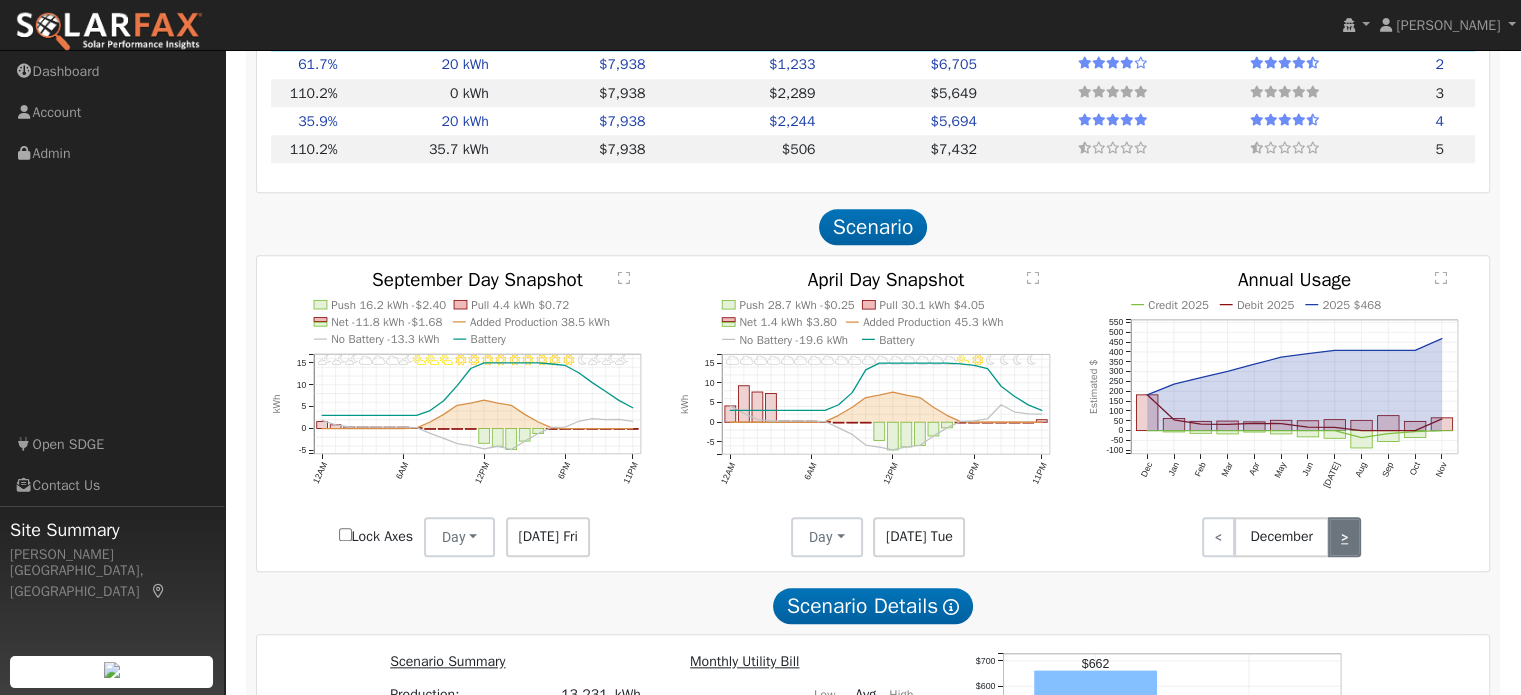 click on ">" at bounding box center [1344, 537] 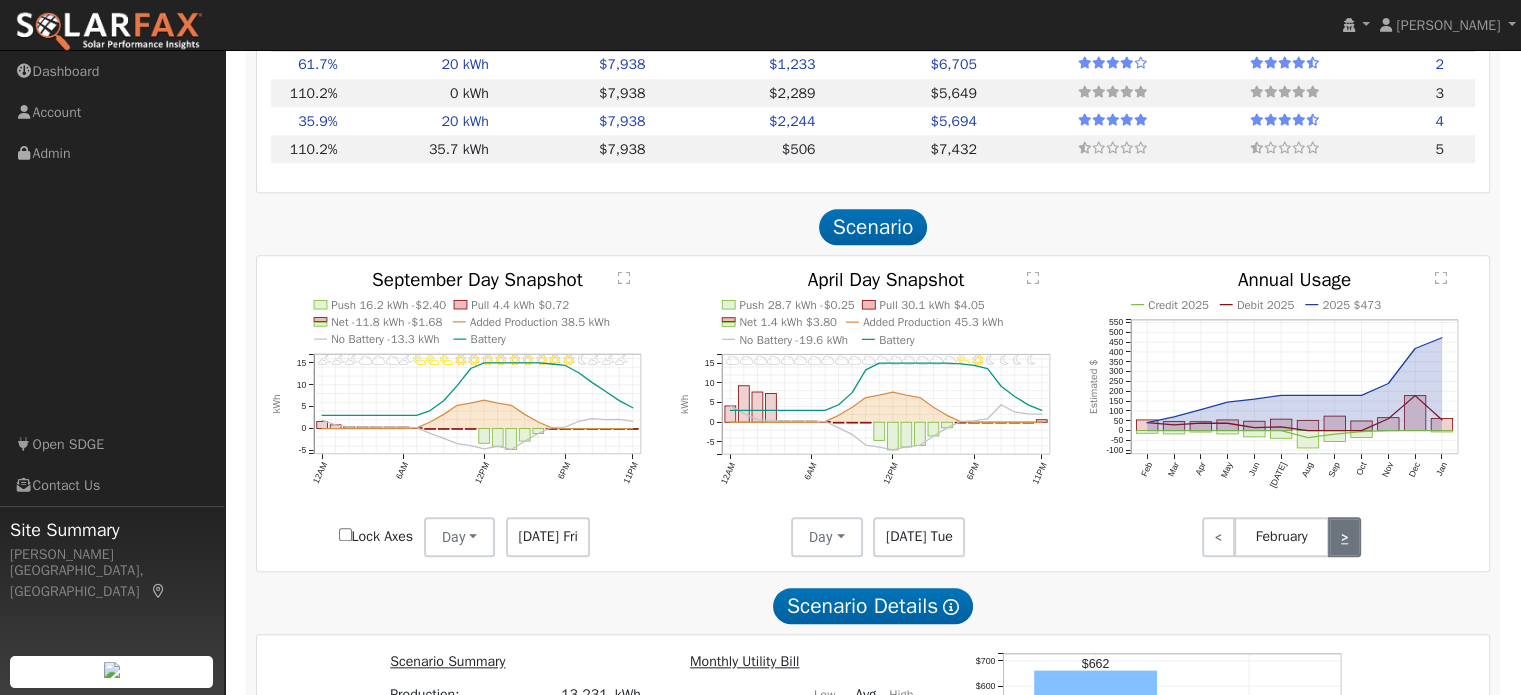 click on ">" at bounding box center (1344, 537) 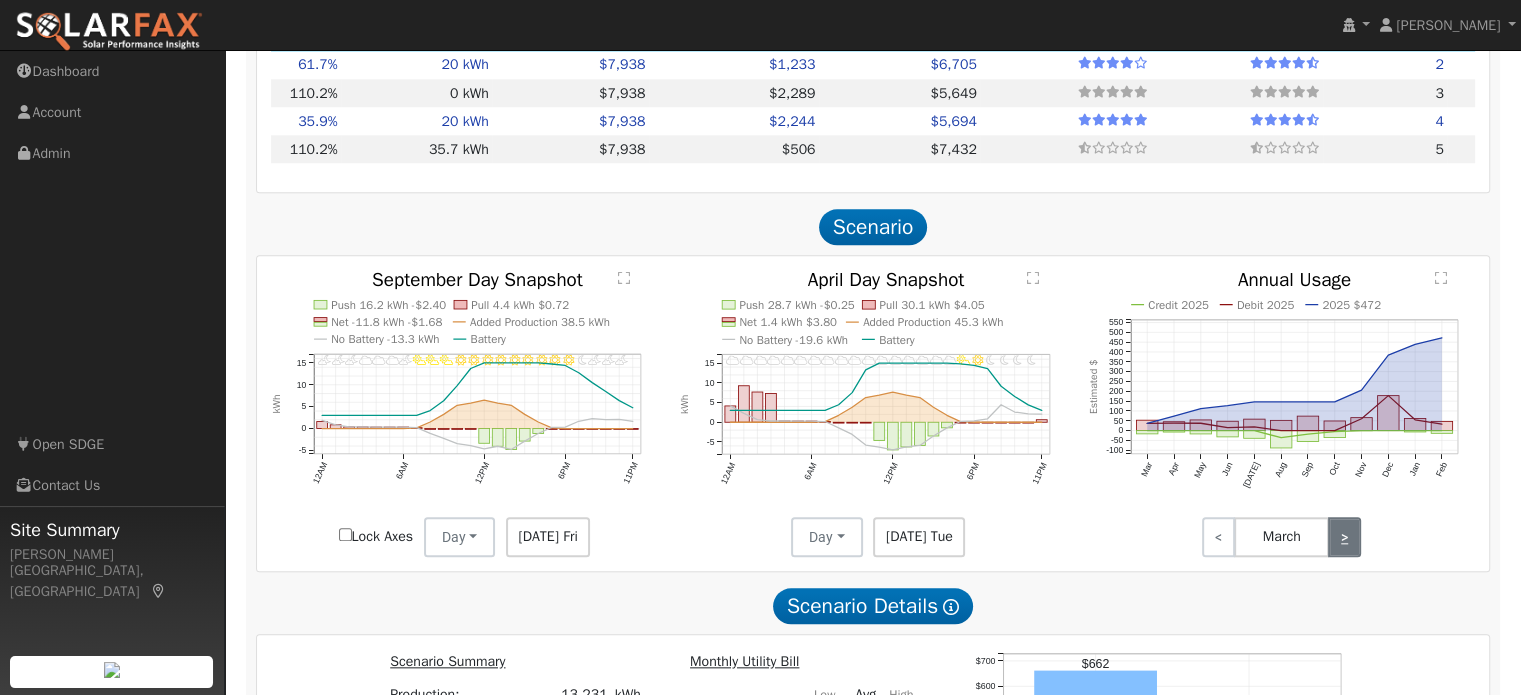 click on ">" at bounding box center (1344, 537) 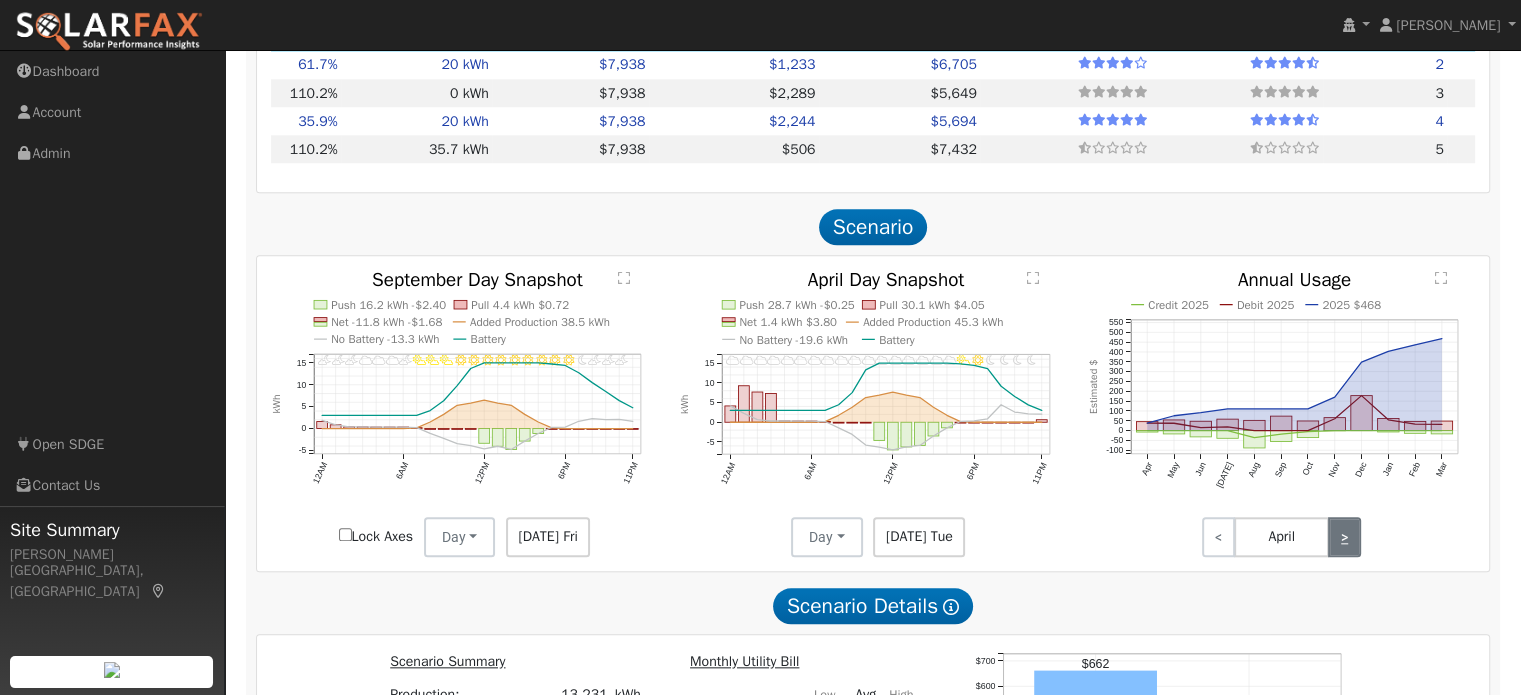 click on ">" at bounding box center [1344, 537] 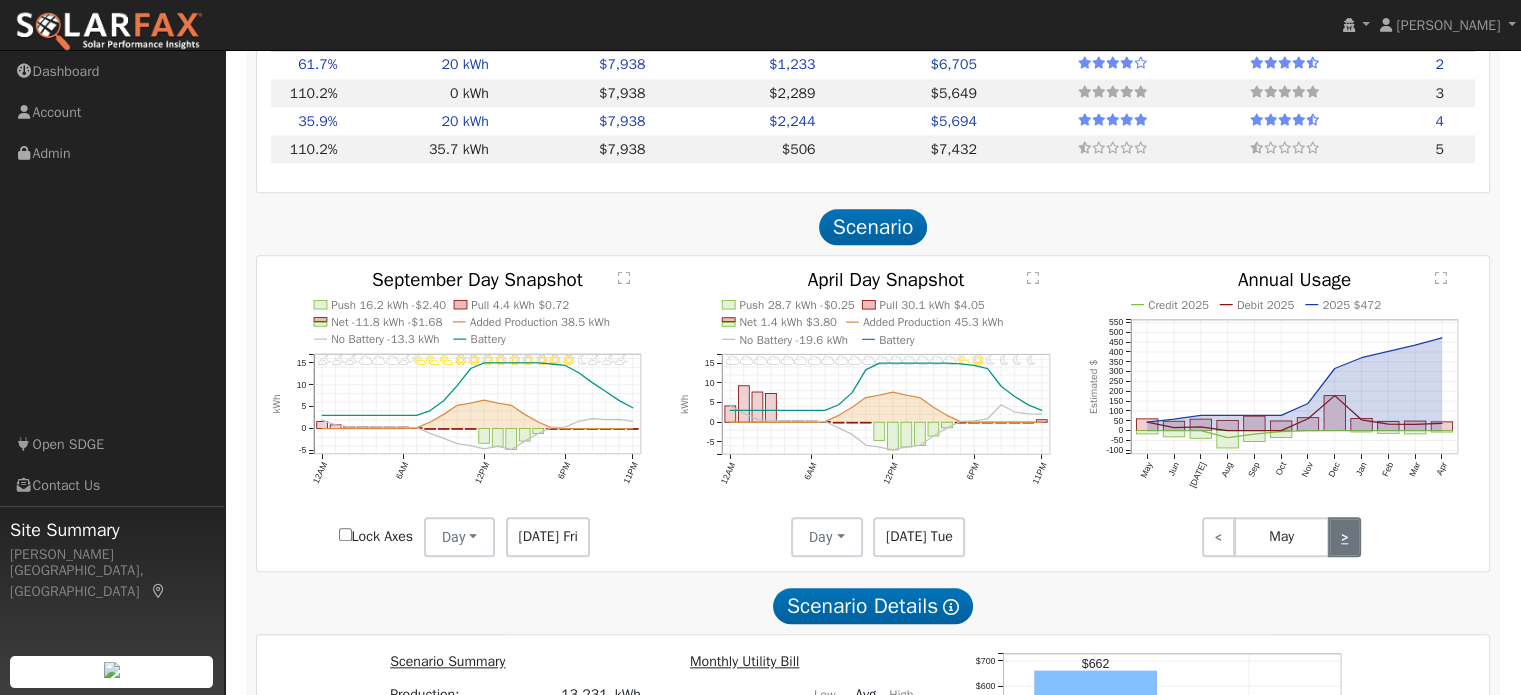 click on ">" at bounding box center (1344, 537) 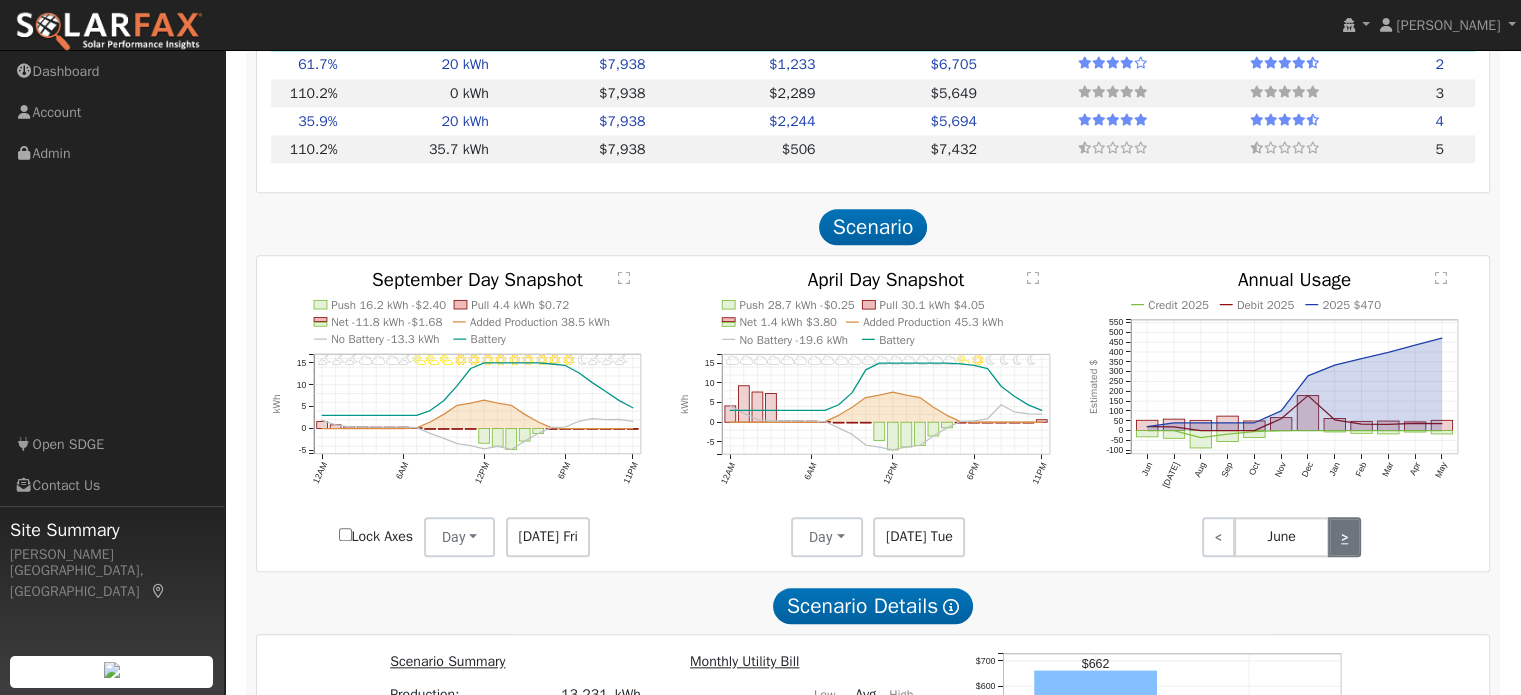 click on ">" at bounding box center [1344, 537] 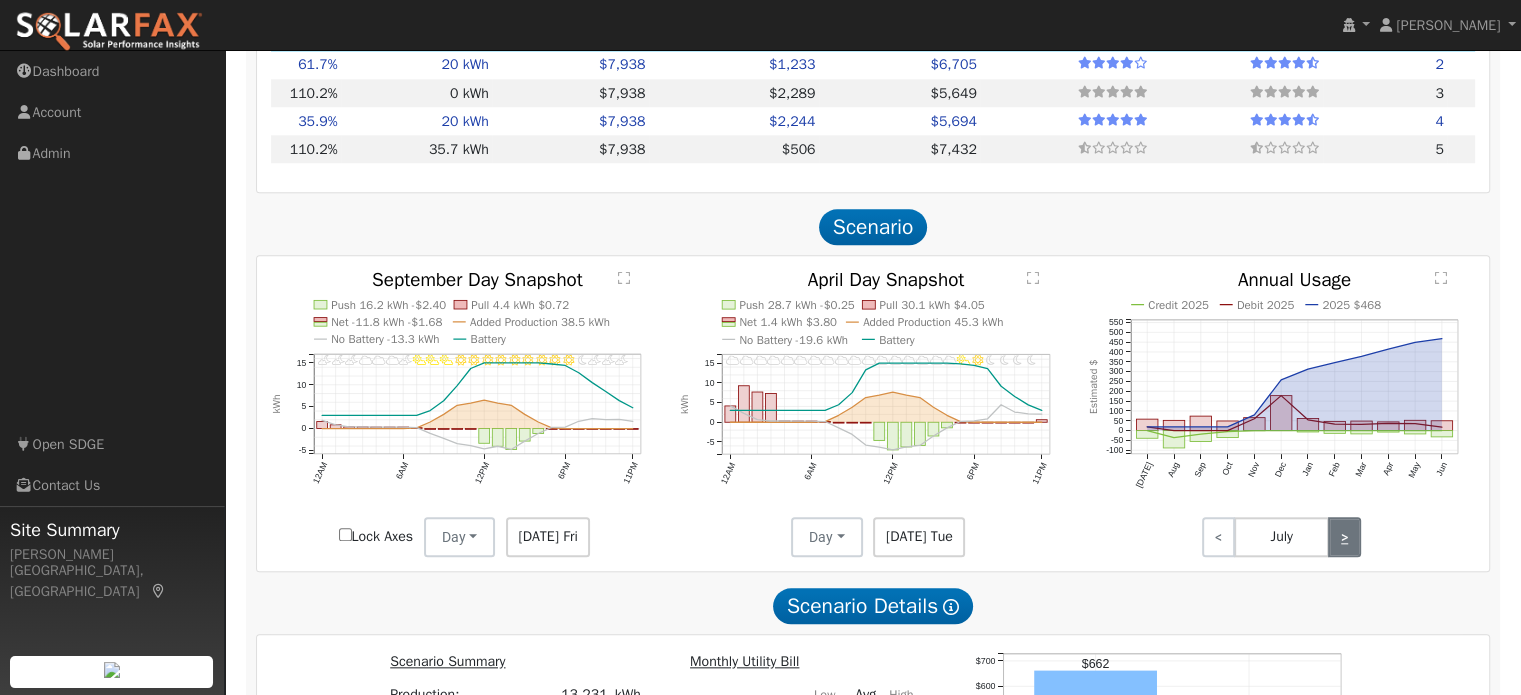 click on ">" at bounding box center (1344, 537) 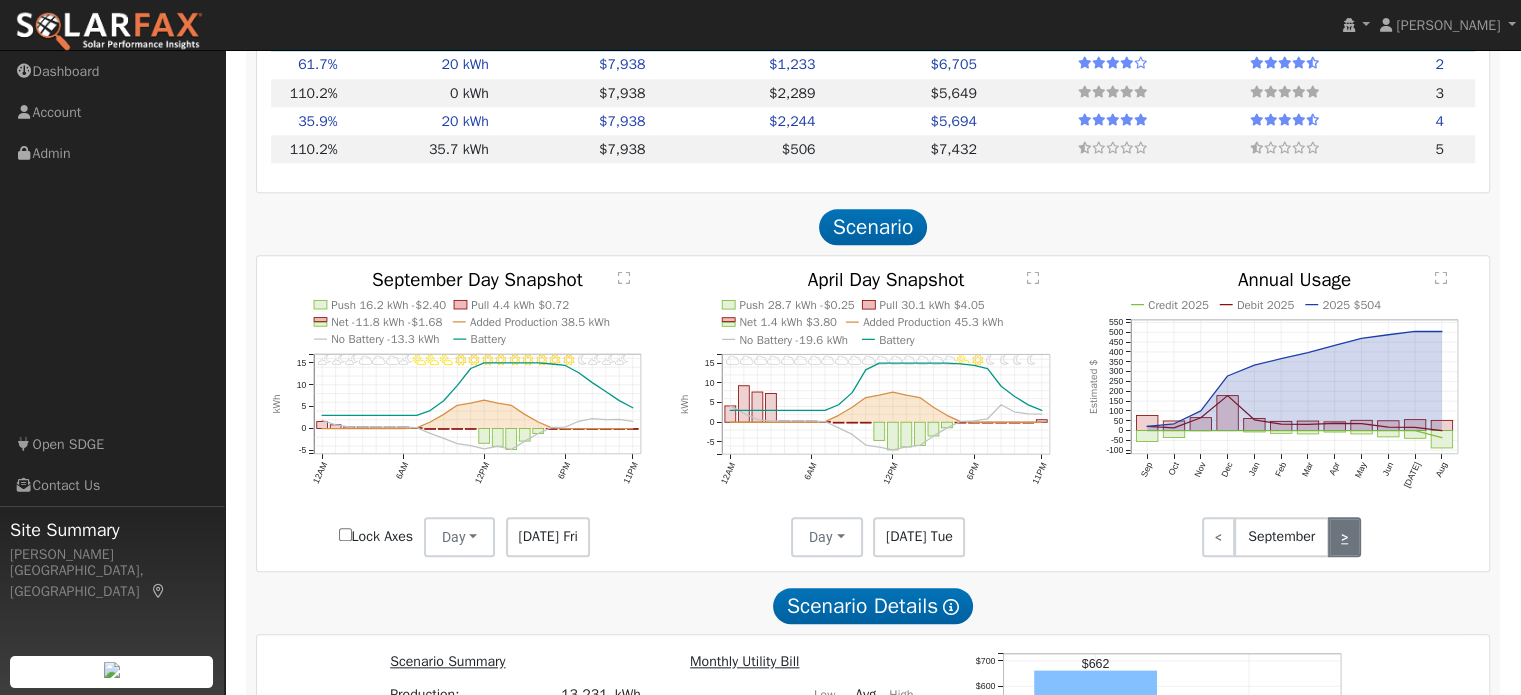 click on ">" at bounding box center [1344, 537] 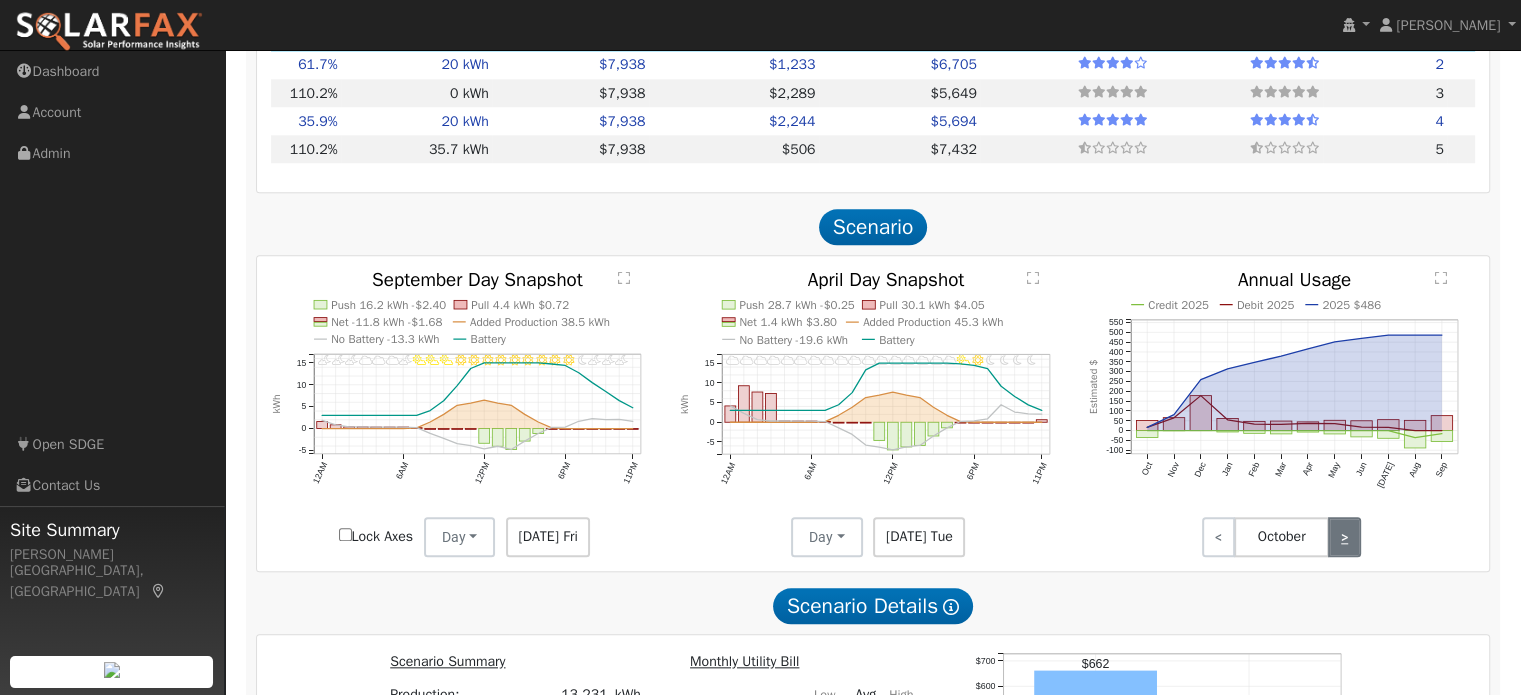 click on ">" at bounding box center [1344, 537] 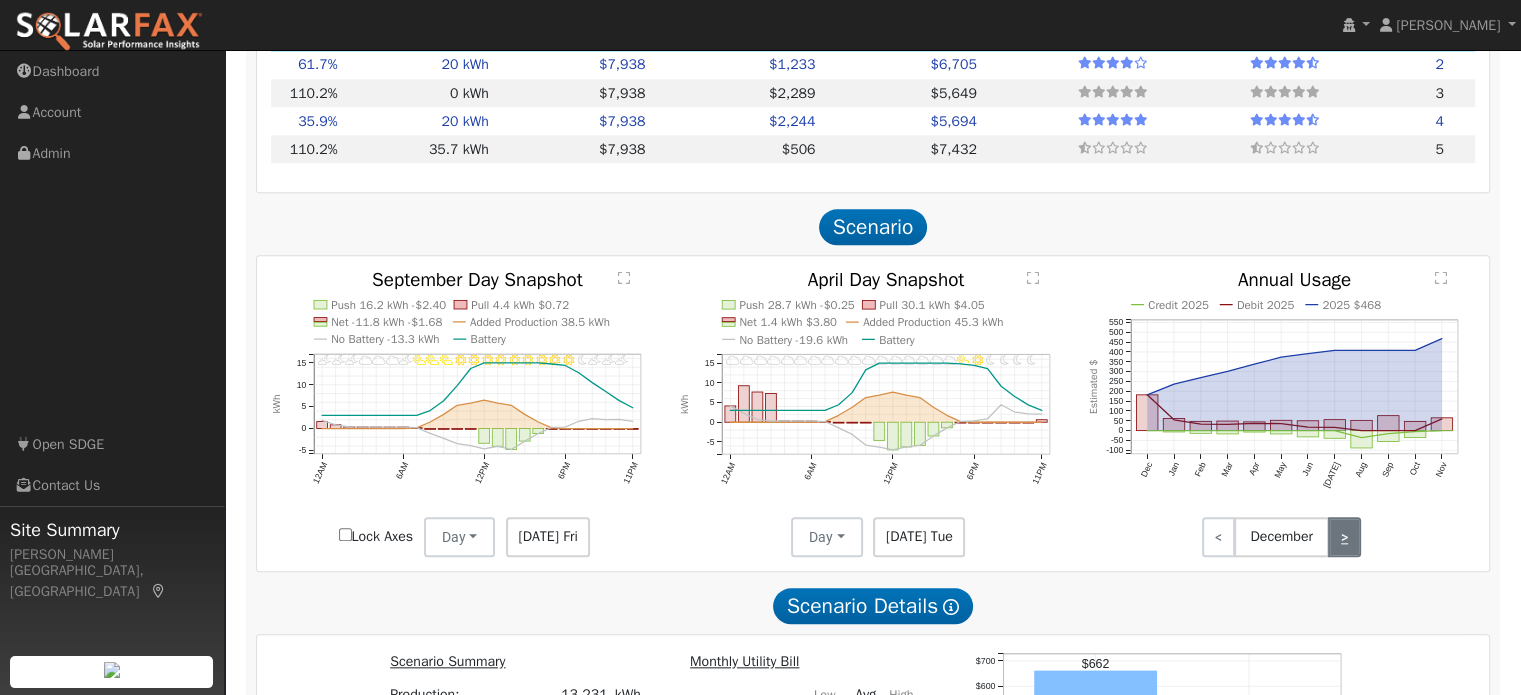 click on ">" at bounding box center (1344, 537) 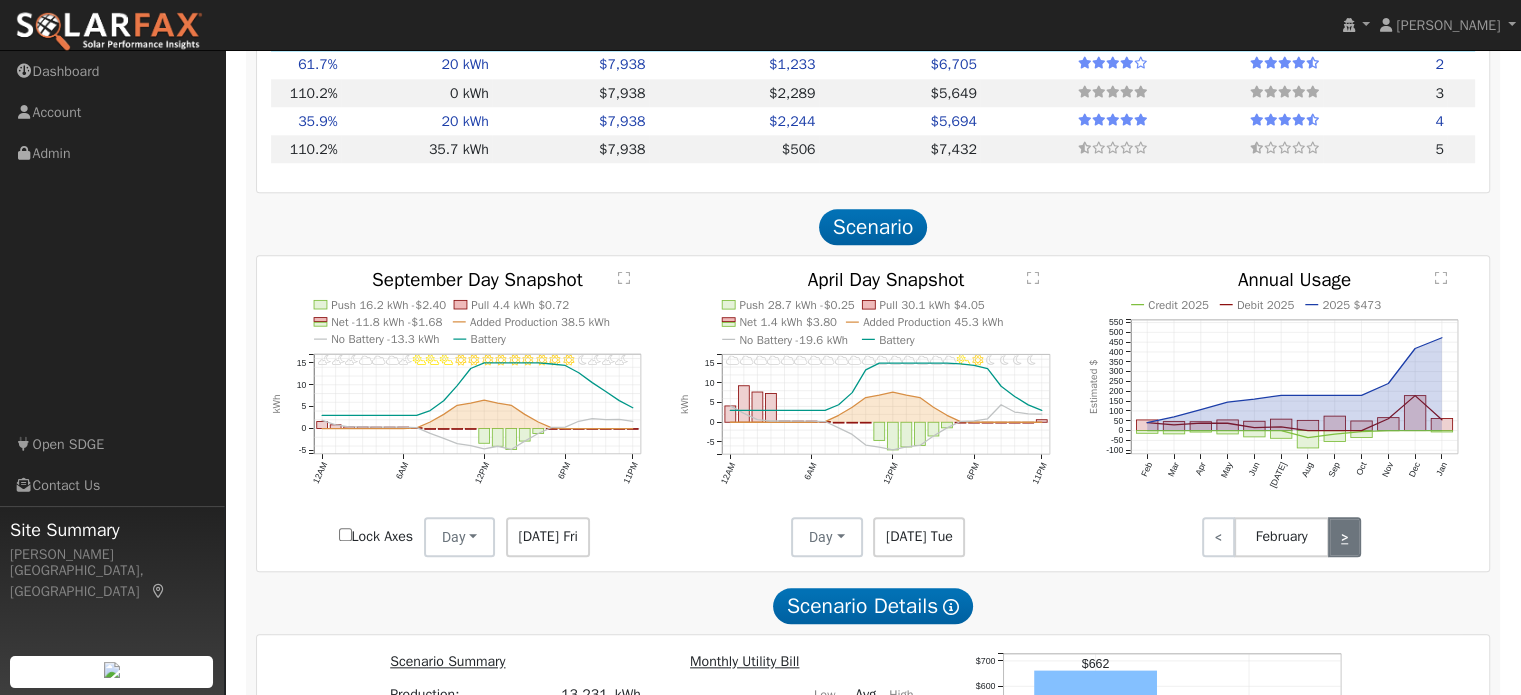 click on ">" at bounding box center [1344, 537] 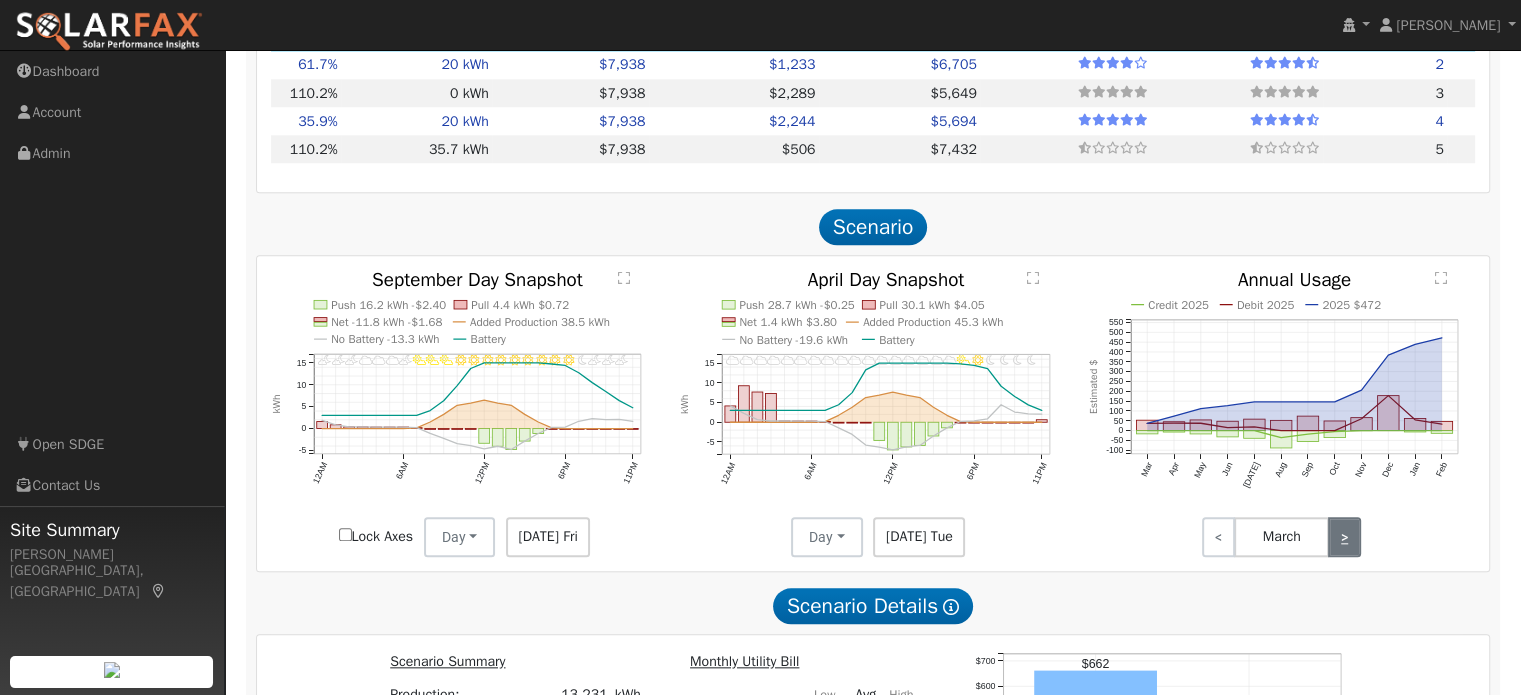 click on ">" at bounding box center (1344, 537) 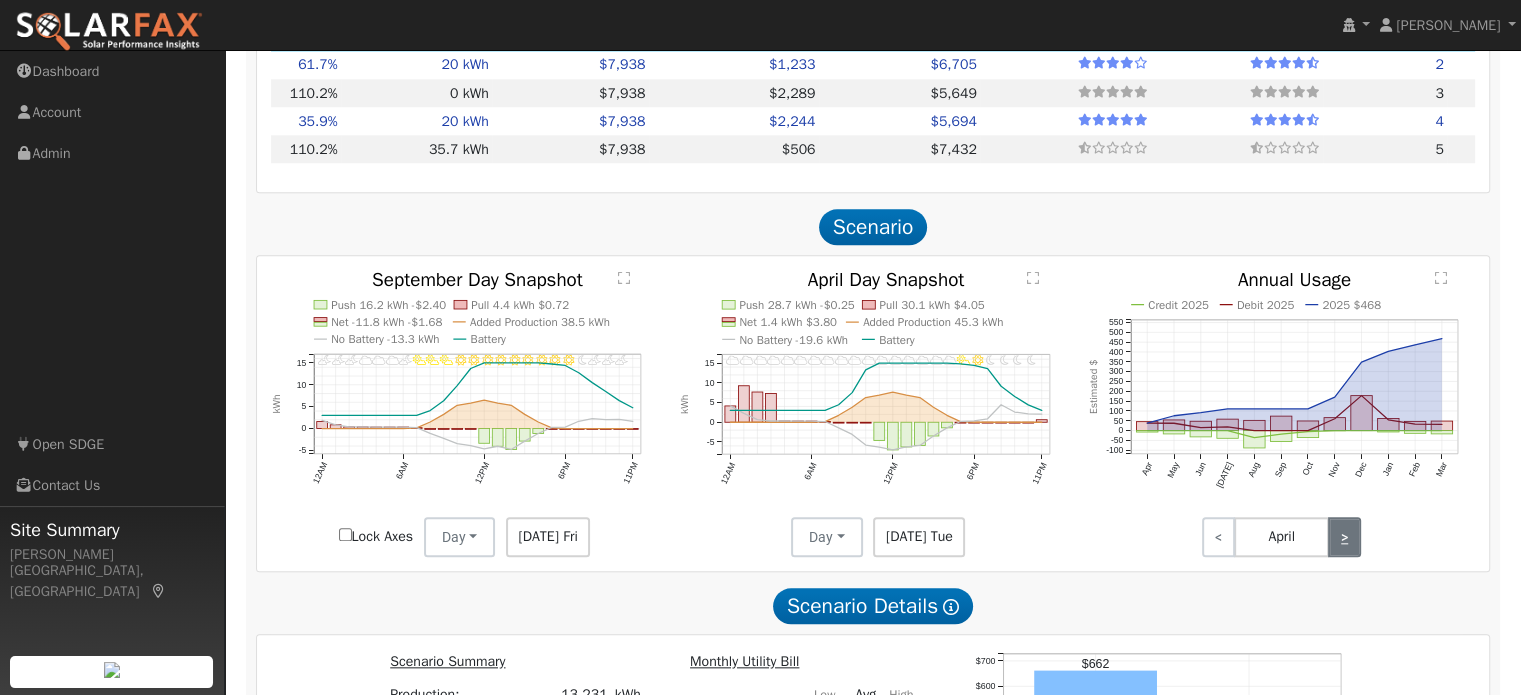 click on ">" at bounding box center [1344, 537] 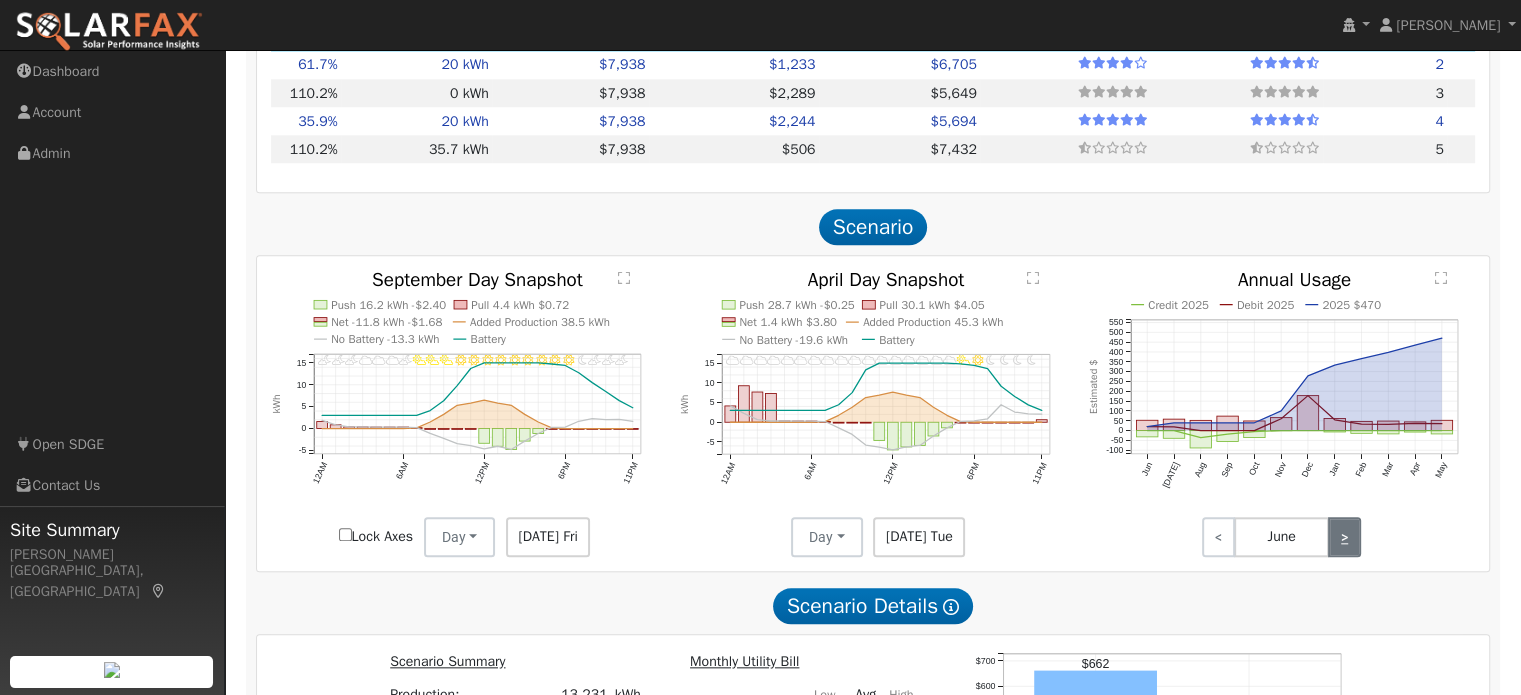 click on ">" at bounding box center [1344, 537] 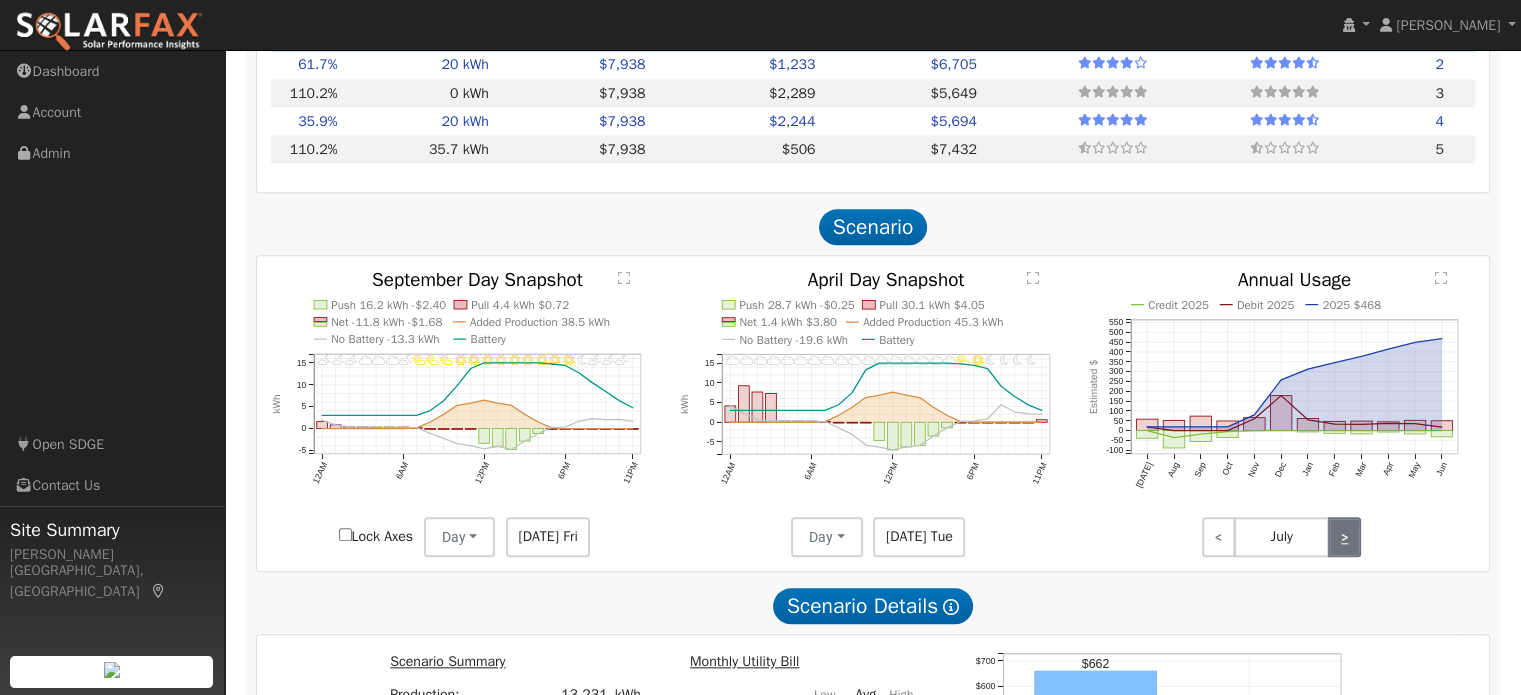 click on ">" at bounding box center (1344, 537) 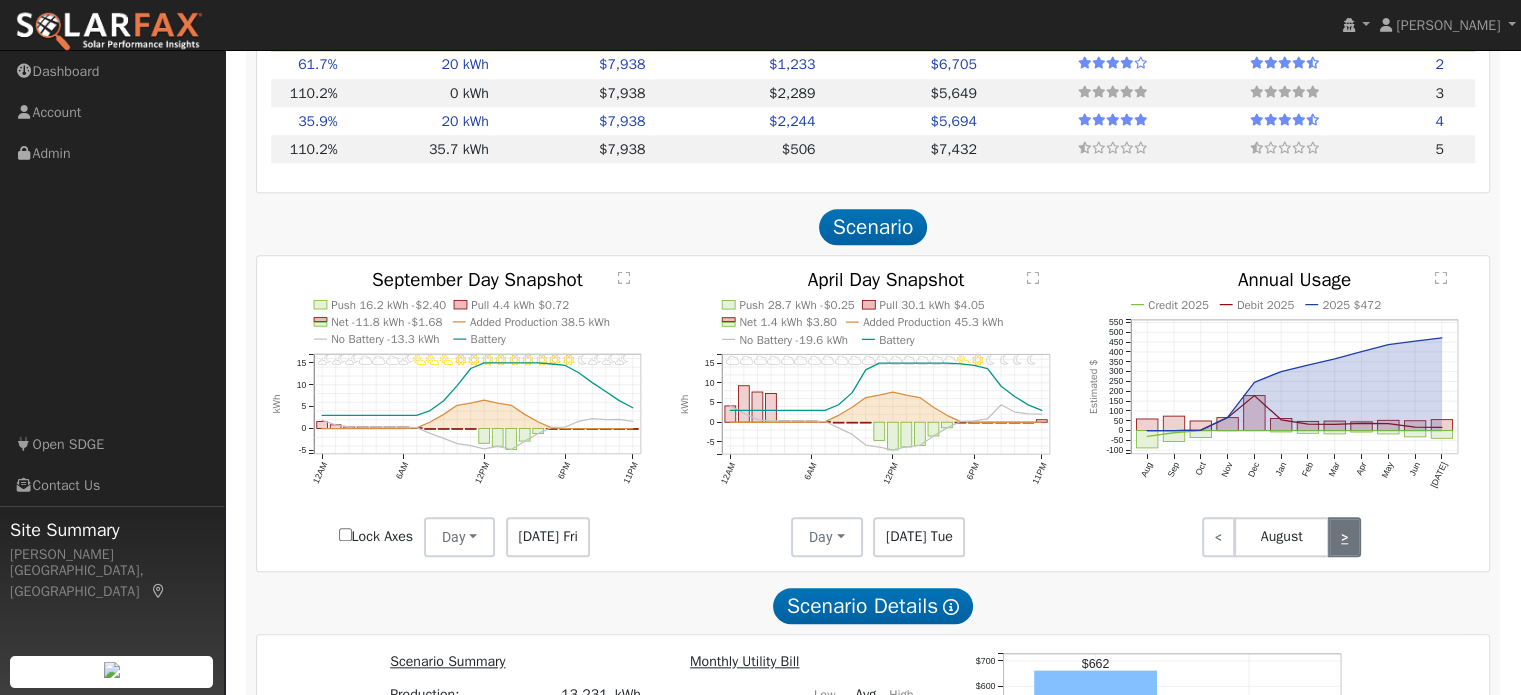 click on ">" at bounding box center [1344, 537] 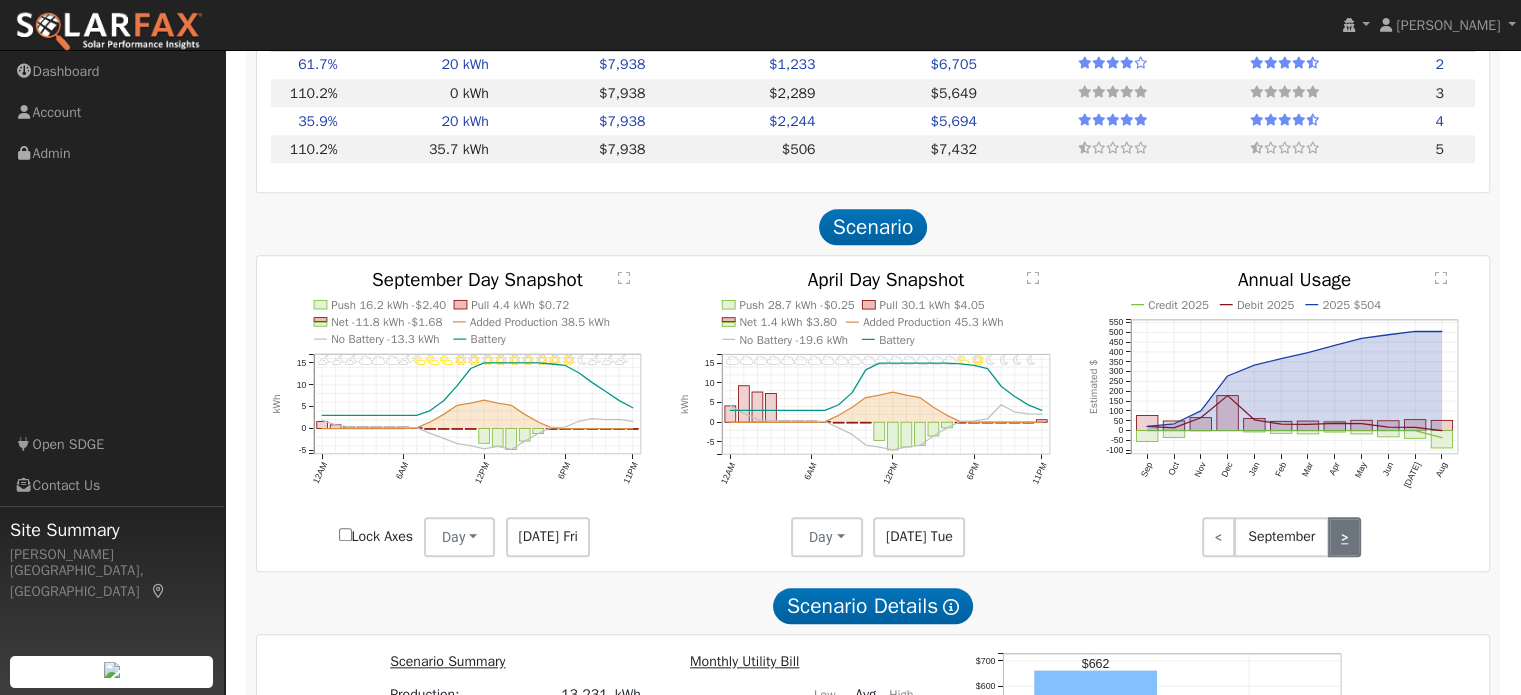 click on ">" at bounding box center [1344, 537] 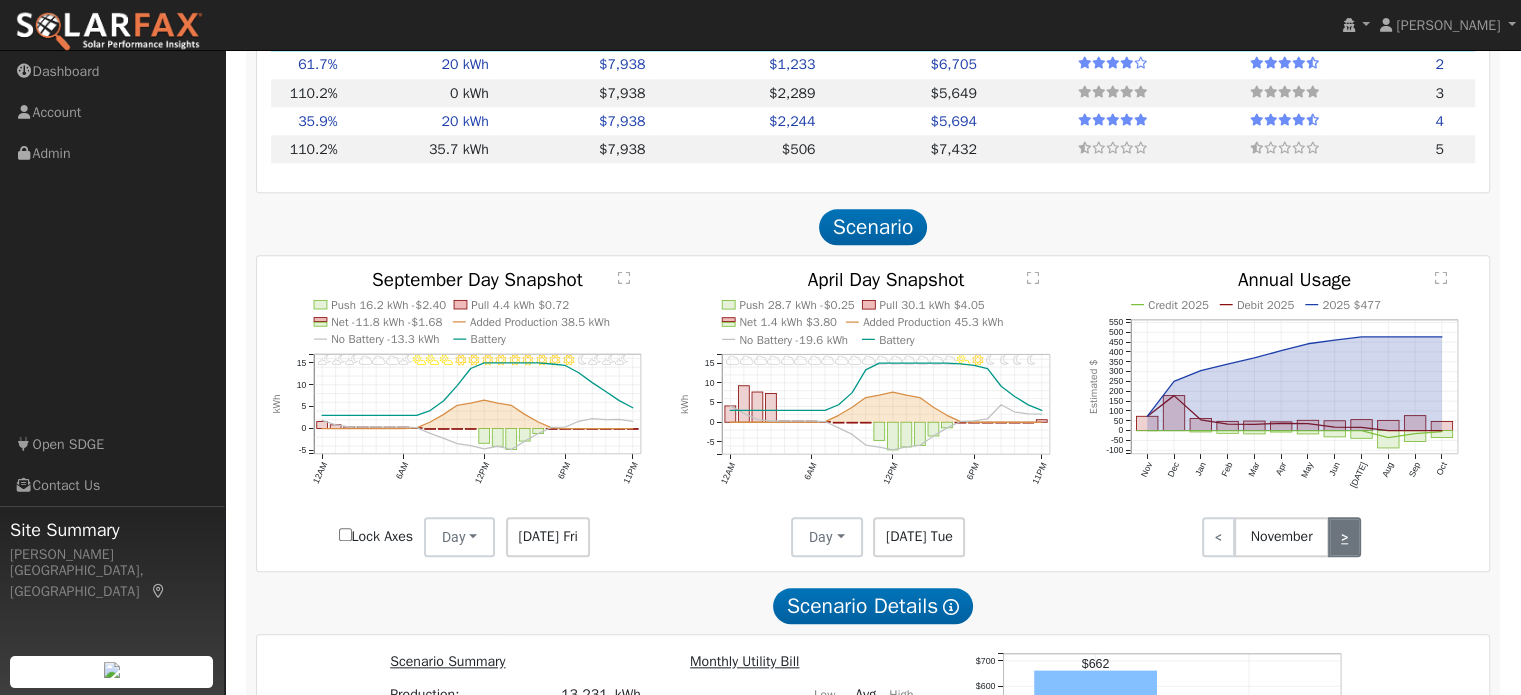 click on ">" at bounding box center (1344, 537) 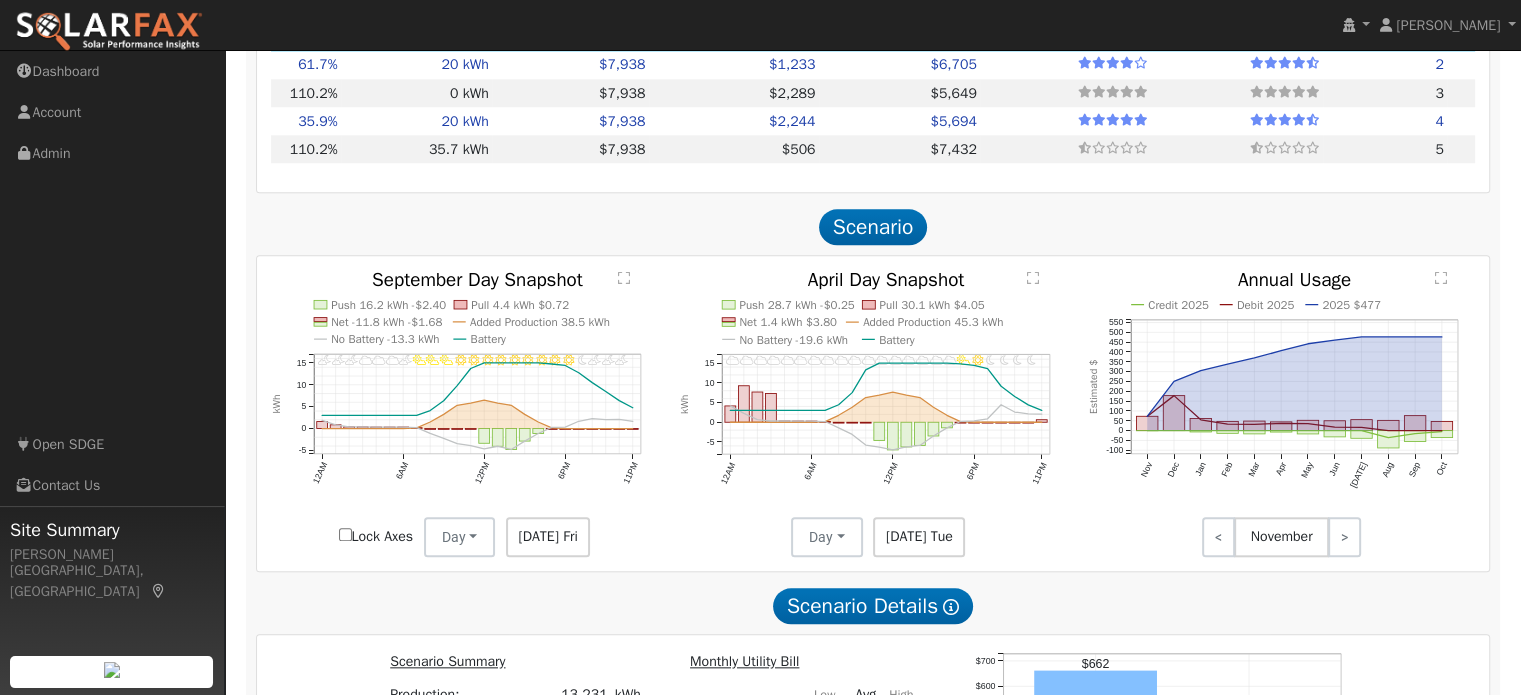 click on "[DATE] Tue" at bounding box center (919, 537) 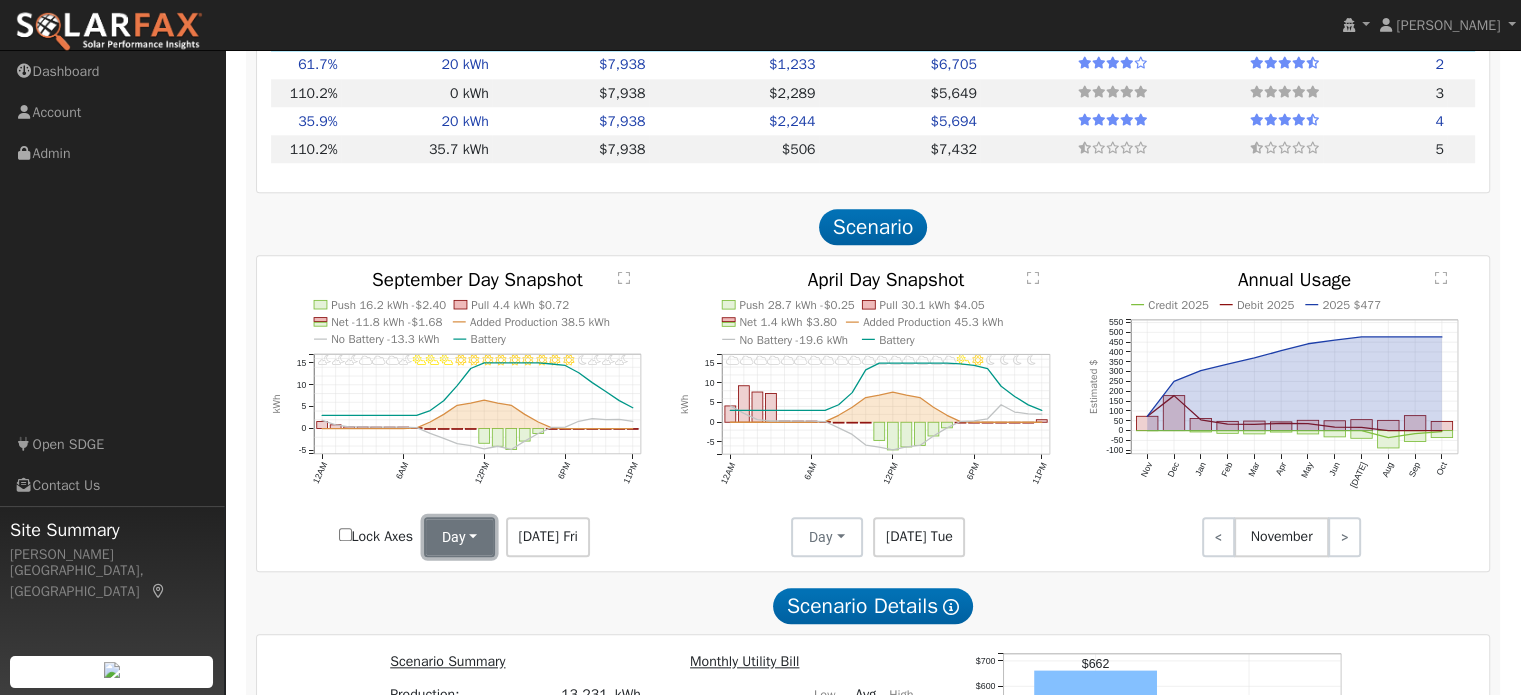 click on "Day" at bounding box center [460, 537] 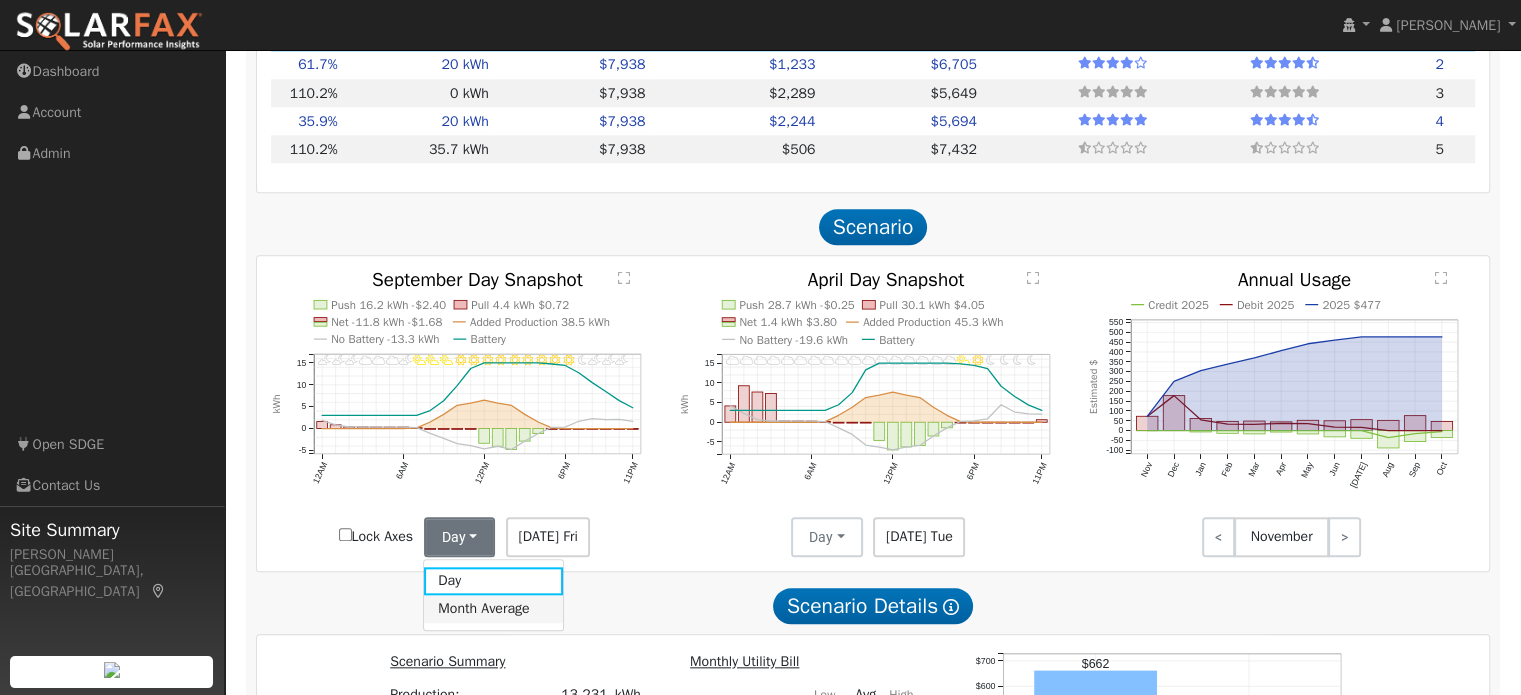 click on "Month Average" at bounding box center (493, 609) 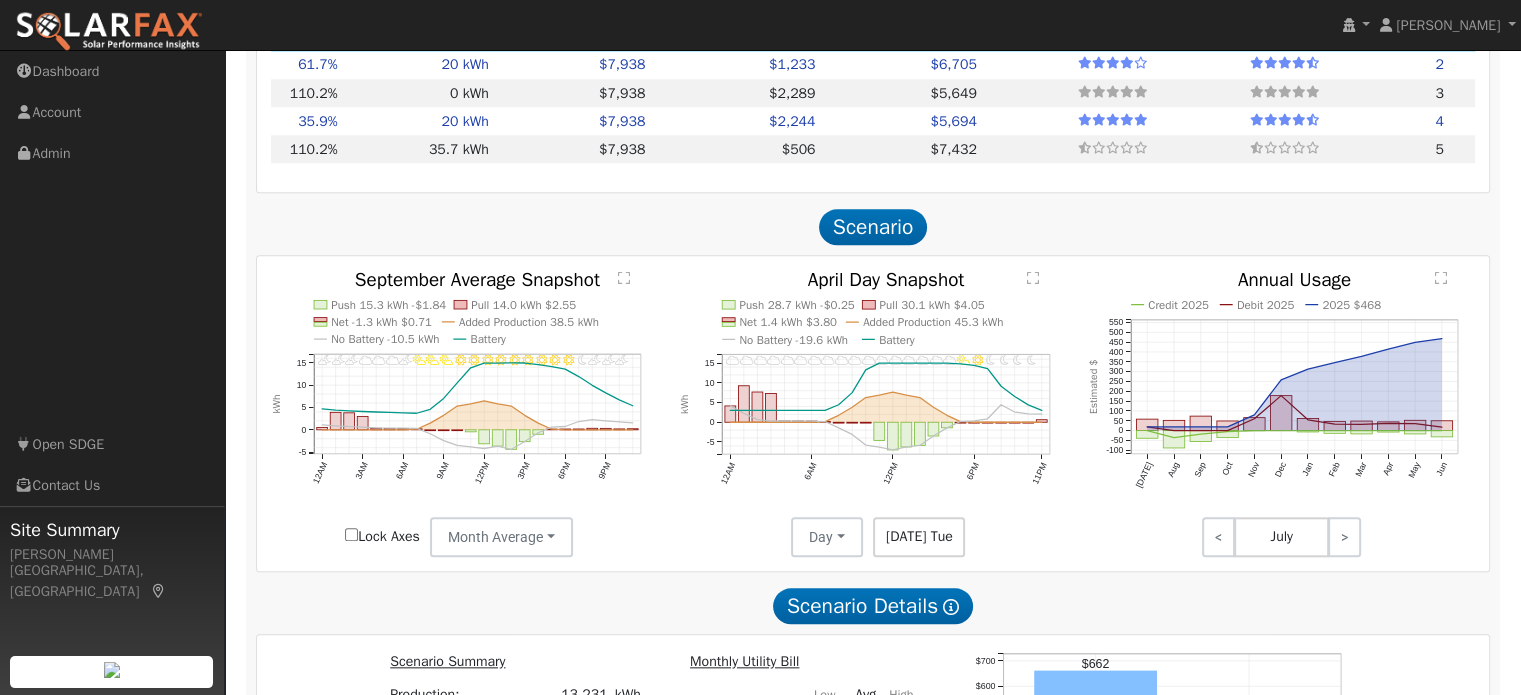click on "Invalid date - undefined Invalid date - PartlyCloudy Invalid date - PartlyCloudy Invalid date - PartlyCloudy Invalid date - MostlyClear Invalid date - MostlyClear Invalid date - MostlyClear Invalid date - MostlyClear Invalid date - MostlyClear Invalid date - MostlyClear Invalid date - MostlyClear Invalid date - MostlyClear Invalid date - MostlyClear Invalid date - MostlyClear Invalid date - PartlyCloudy Invalid date - PartlyCloudy Invalid date - PartlyCloudy Invalid date - PartlyCloudy Invalid date - MostlyCloudy Invalid date - MostlyCloudy Invalid date - MostlyCloudy Invalid date - PartlyCloudy Invalid date - PartlyCloudy Invalid date - PartlyCloudy Push 15.3 kWh -$1.84 Pull 14.0 kWh $2.55 Net -1.3 kWh $0.71 Added Production 38.5 kWh No Battery -10.5 kWh Battery 12AM 3AM 6AM 9AM 12PM 3PM 6PM 9PM -5 0 5 10 15  September Average Snapshot kWh onclick="" onclick="" onclick="" onclick="" onclick="" onclick="" onclick="" onclick="" onclick="" onclick="" onclick="" onclick="" onclick="" onclick="" onclick=""" 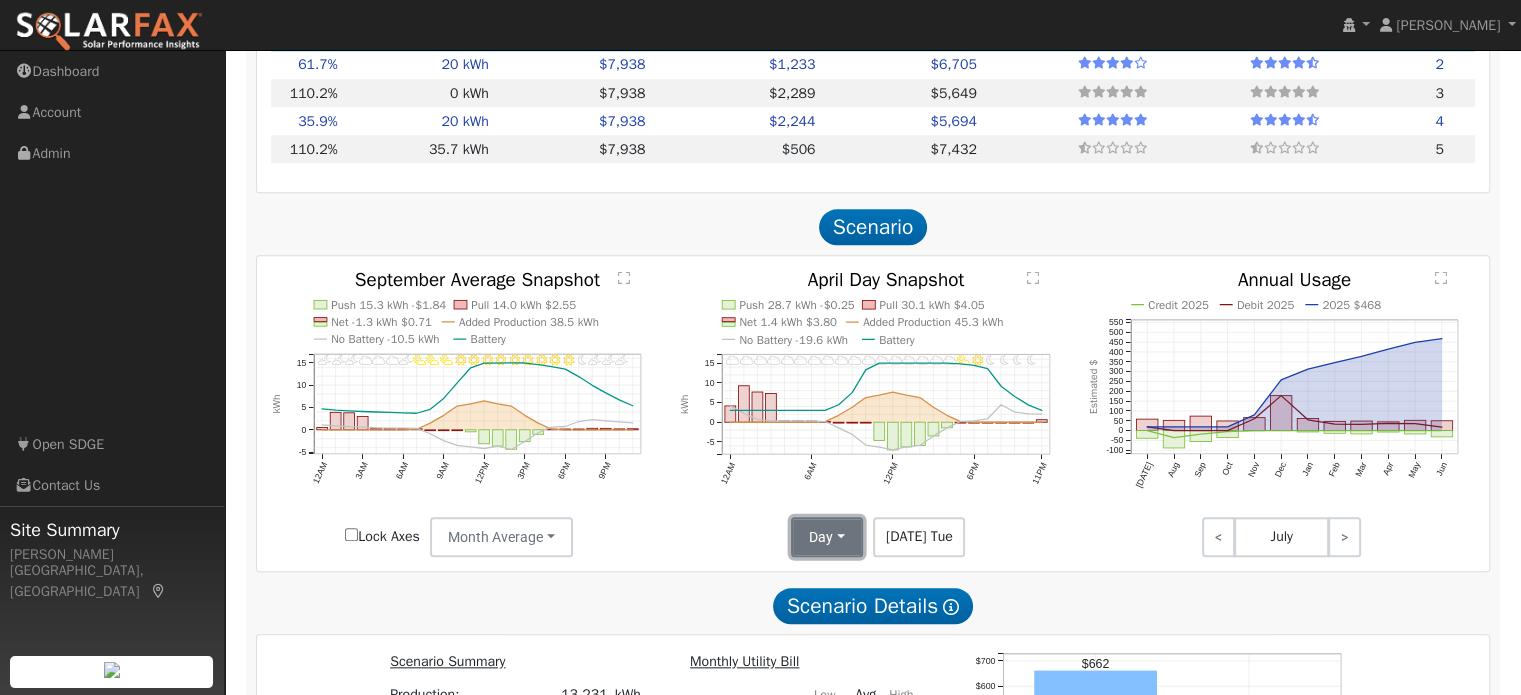 click on "Day" at bounding box center (827, 537) 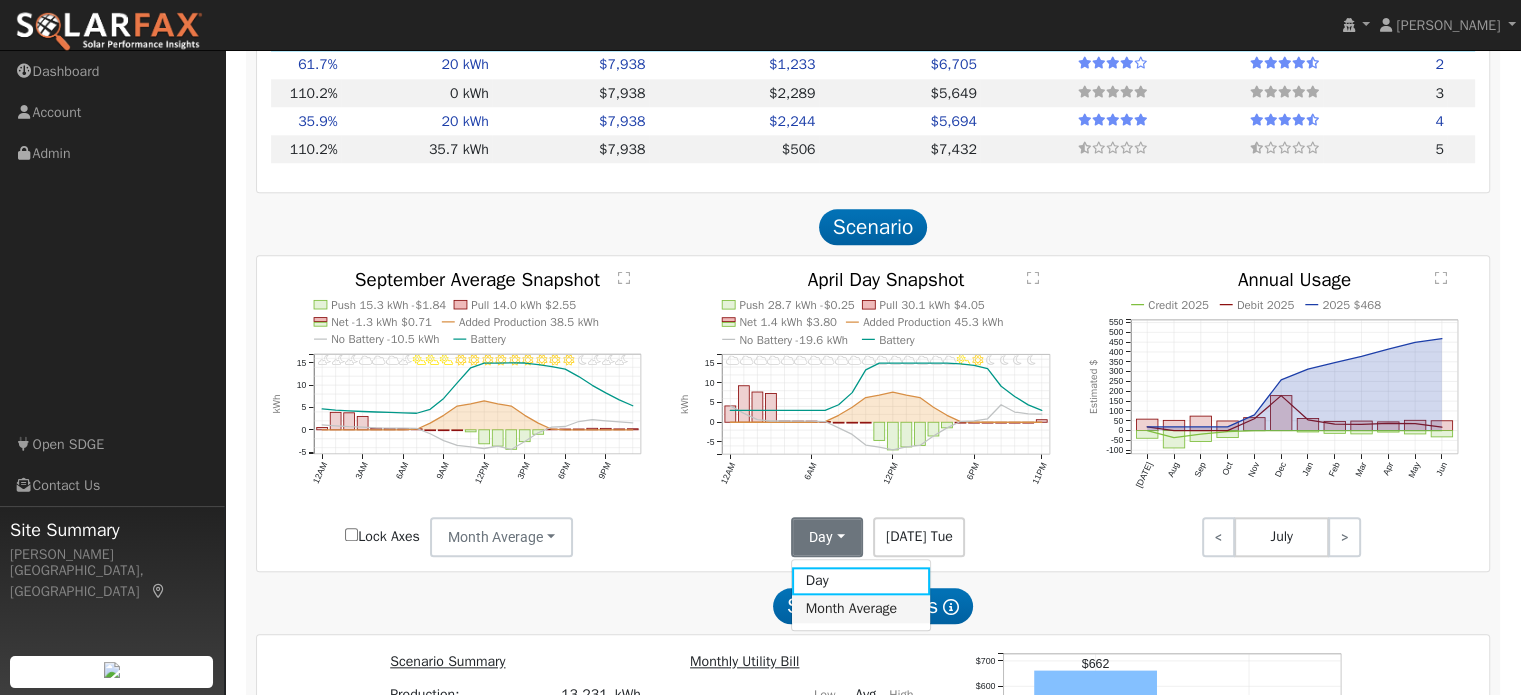 click on "Month Average" at bounding box center (861, 609) 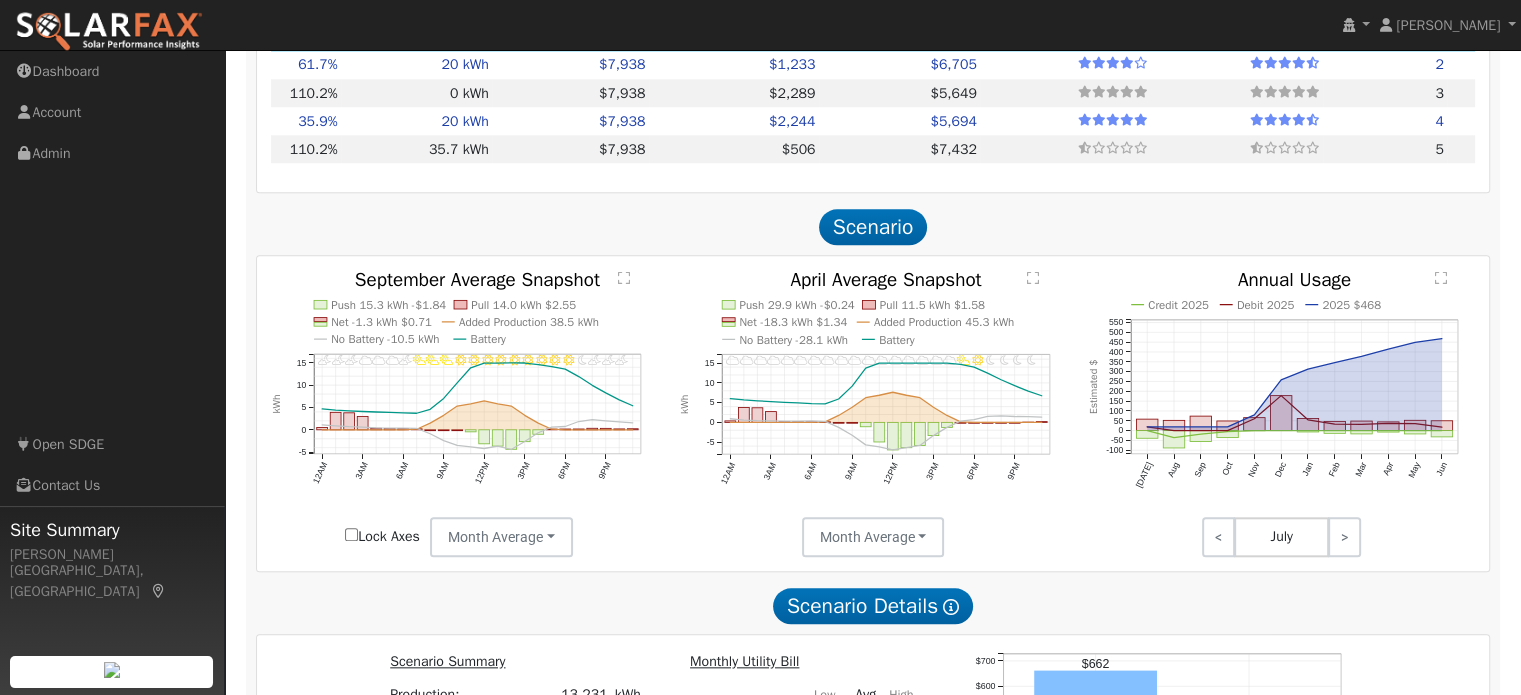 click on "Invalid date - undefined Invalid date - MostlyClear Invalid date - Clear Invalid date - Clear Invalid date - Clear Invalid date - MostlyClear Invalid date - PartlyCloudy Invalid date - MostlyCloudy Invalid date - MostlyCloudy Invalid date - MostlyCloudy Invalid date - Cloudy Invalid date - Cloudy Invalid date - Cloudy Invalid date - Cloudy Invalid date - Cloudy Invalid date - Cloudy Invalid date - Cloudy Invalid date - Cloudy Invalid date - Cloudy Invalid date - Cloudy Invalid date - MostlyCloudy Invalid date - MostlyCloudy Invalid date - MostlyCloudy Invalid date - MostlyCloudy Push 29.9 kWh -$0.24 Pull 11.5 kWh $1.58 Net -18.3 kWh $1.34 Added Production 45.3 kWh No Battery -28.1 kWh Battery 12AM 3AM 6AM 9AM 12PM 3PM 6PM 9PM -5 0 5 10 15  April Average Snapshot kWh onclick="" onclick="" onclick="" onclick="" onclick="" onclick="" onclick="" onclick="" onclick="" onclick="" onclick="" onclick="" onclick="" onclick="" onclick="" onclick="" onclick="" onclick="" onclick="" onclick="" onclick="" onclick=""" 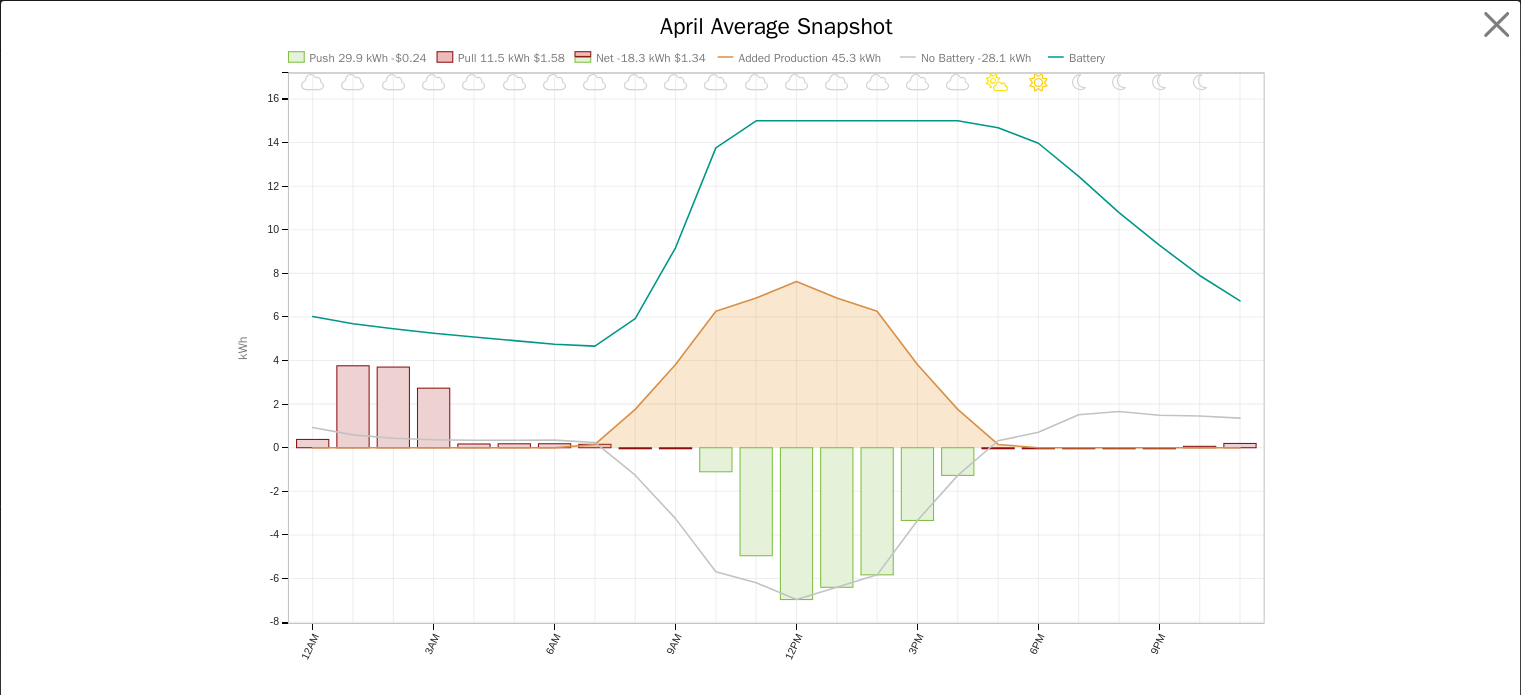 scroll, scrollTop: 1964, scrollLeft: 0, axis: vertical 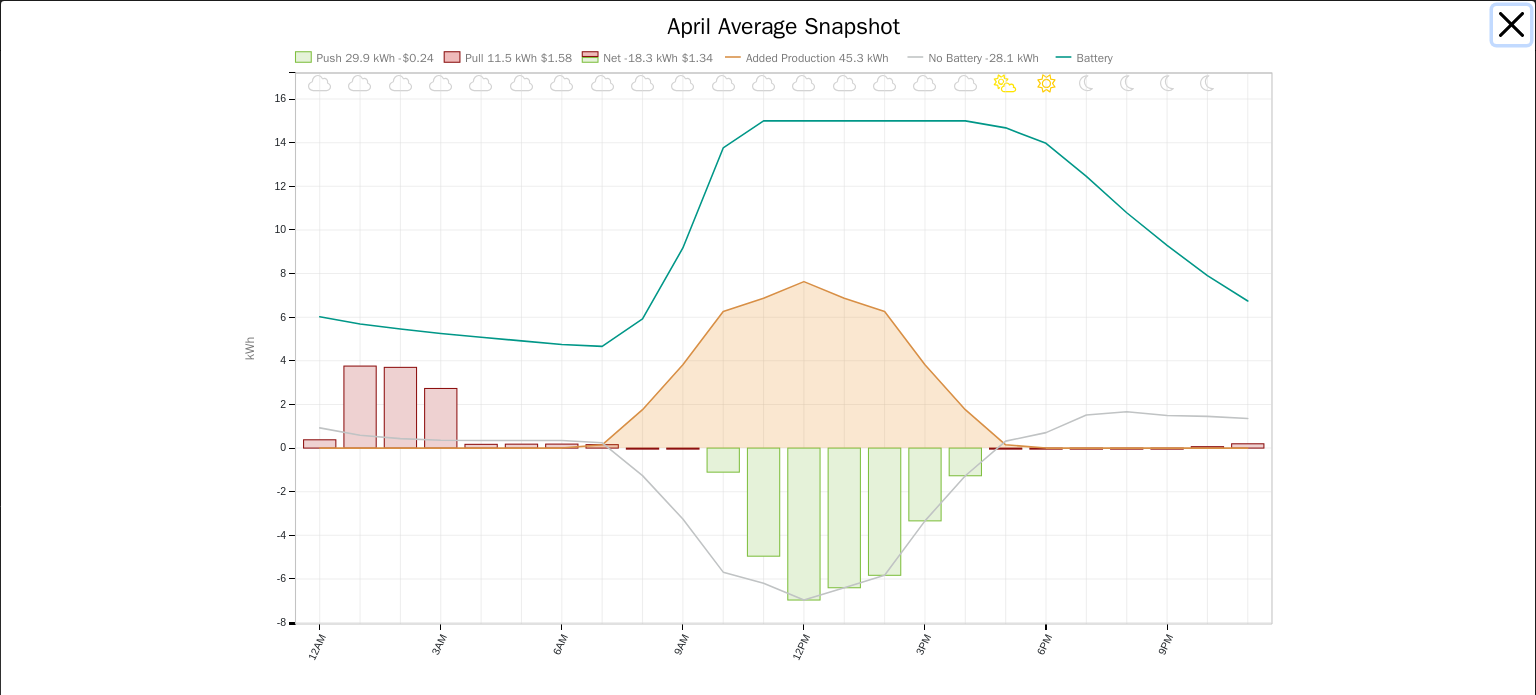 click at bounding box center [1512, 25] 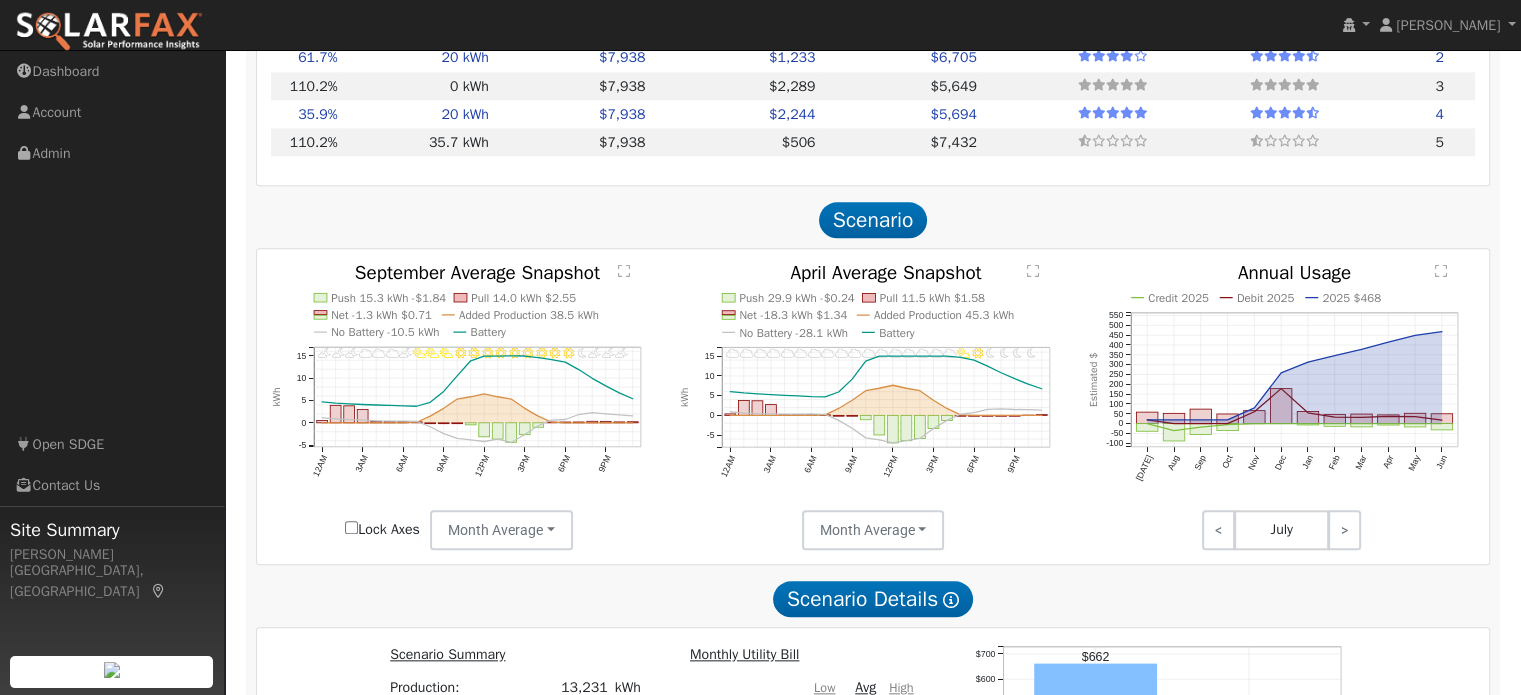 click on "Invalid date - undefined Invalid date - PartlyCloudy Invalid date - PartlyCloudy Invalid date - PartlyCloudy Invalid date - MostlyClear Invalid date - MostlyClear Invalid date - MostlyClear Invalid date - MostlyClear Invalid date - MostlyClear Invalid date - MostlyClear Invalid date - MostlyClear Invalid date - MostlyClear Invalid date - MostlyClear Invalid date - MostlyClear Invalid date - PartlyCloudy Invalid date - PartlyCloudy Invalid date - PartlyCloudy Invalid date - PartlyCloudy Invalid date - MostlyCloudy Invalid date - MostlyCloudy Invalid date - MostlyCloudy Invalid date - PartlyCloudy Invalid date - PartlyCloudy Invalid date - PartlyCloudy Push 15.3 kWh -$1.84 Pull 14.0 kWh $2.55 Net -1.3 kWh $0.71 Added Production 38.5 kWh No Battery -10.5 kWh Battery 12AM 3AM 6AM 9AM 12PM 3PM 6PM 9PM -5 0 5 10 15  September Average Snapshot kWh onclick="" onclick="" onclick="" onclick="" onclick="" onclick="" onclick="" onclick="" onclick="" onclick="" onclick="" onclick="" onclick="" onclick="" onclick=""" 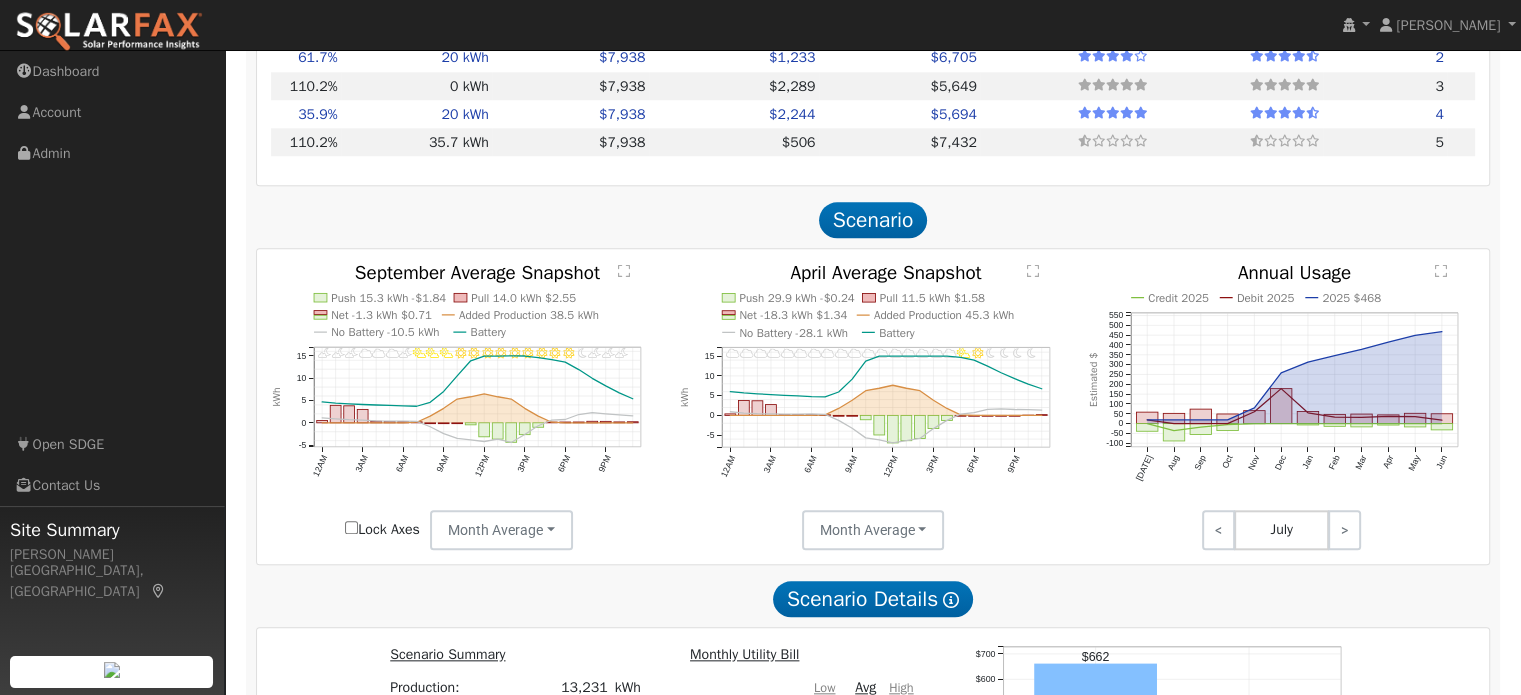 click on "" 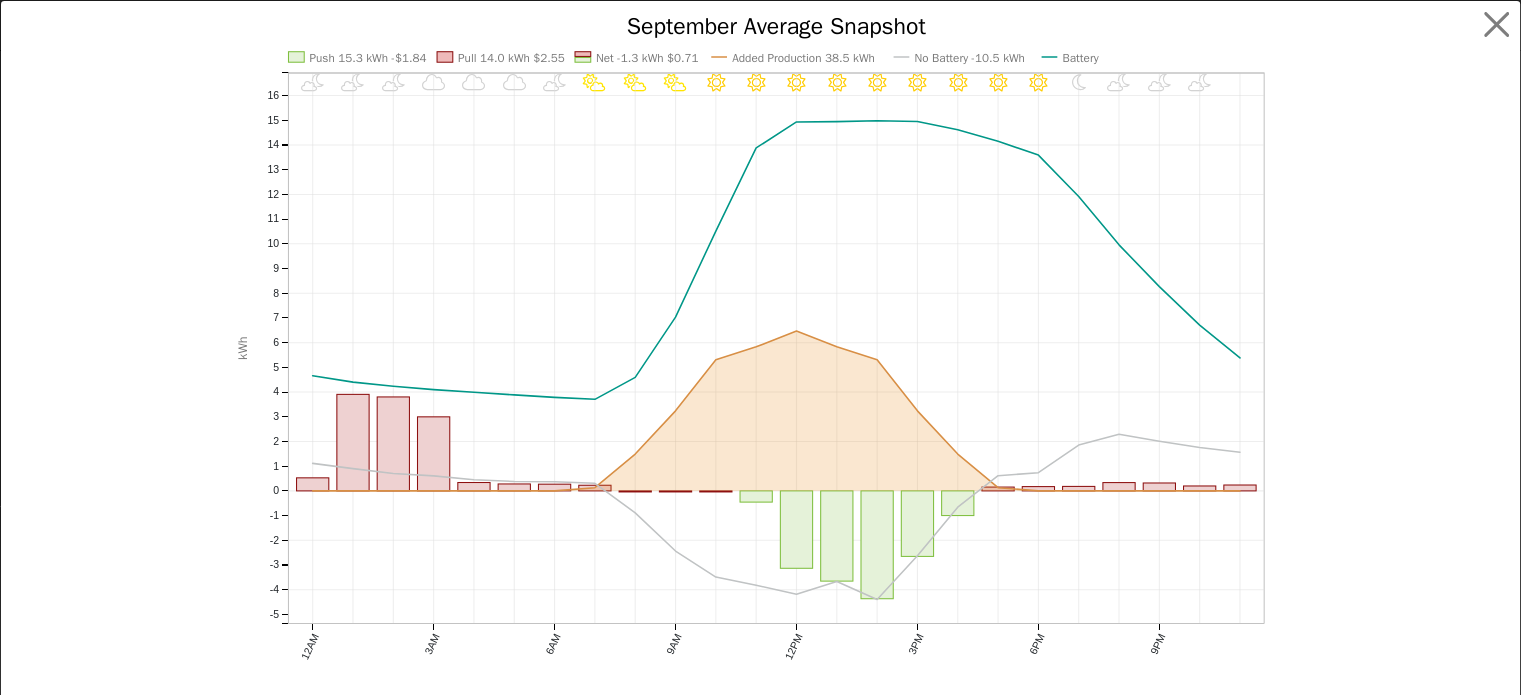 scroll, scrollTop: 1970, scrollLeft: 0, axis: vertical 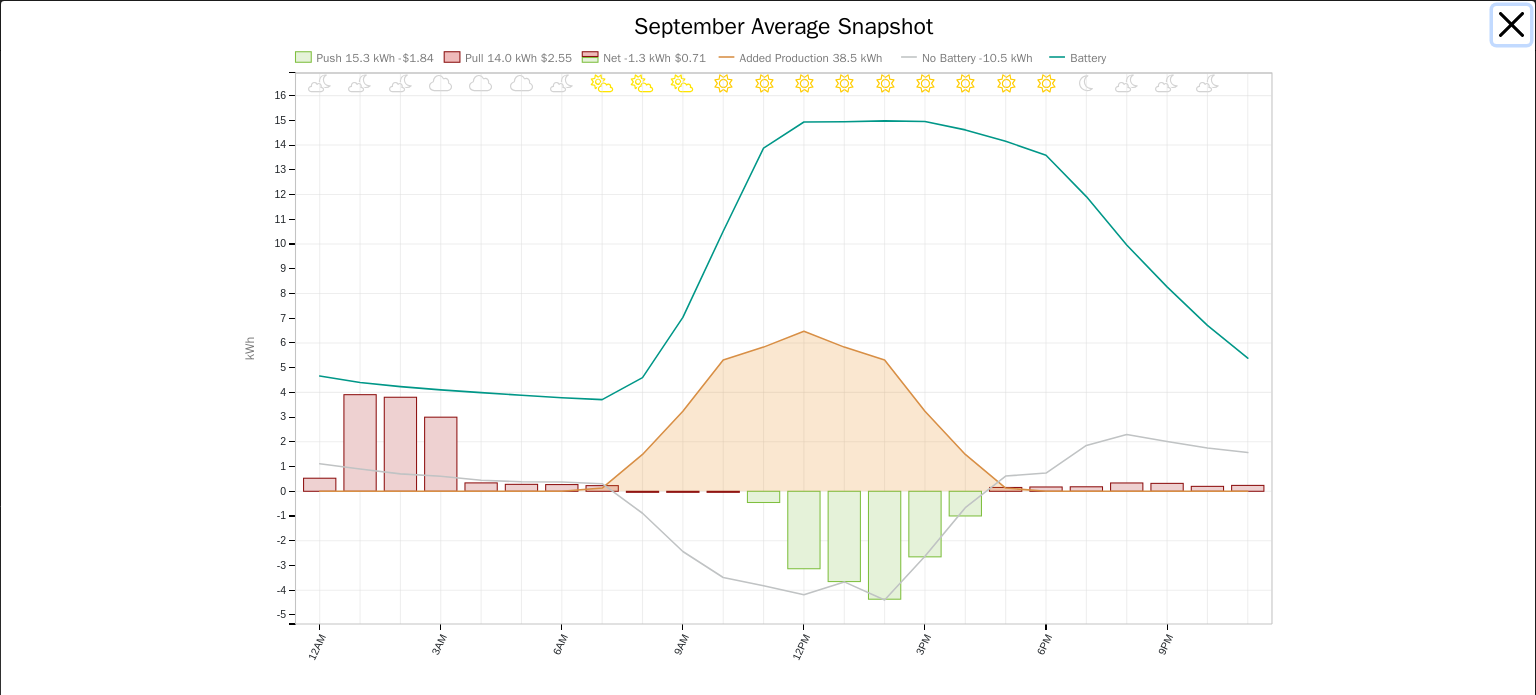click at bounding box center (1512, 25) 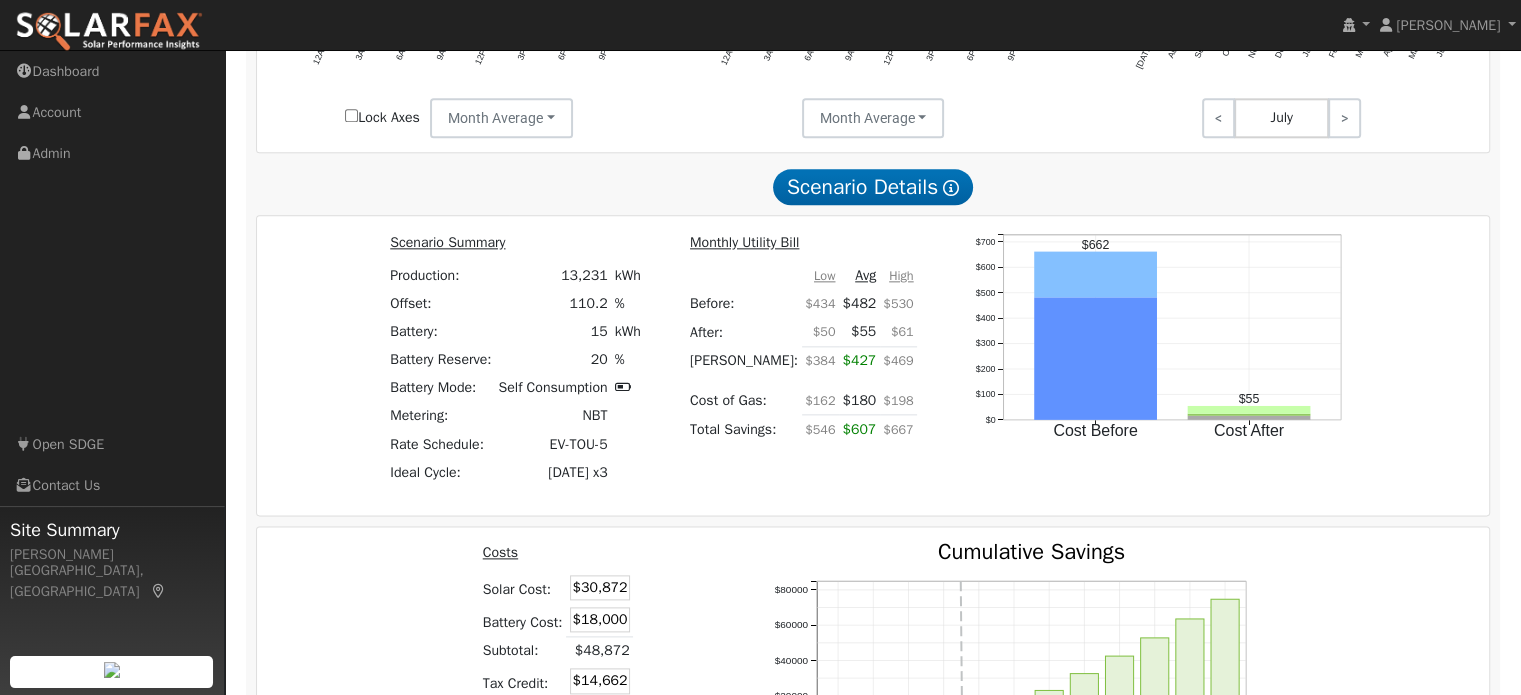 scroll, scrollTop: 2709, scrollLeft: 0, axis: vertical 